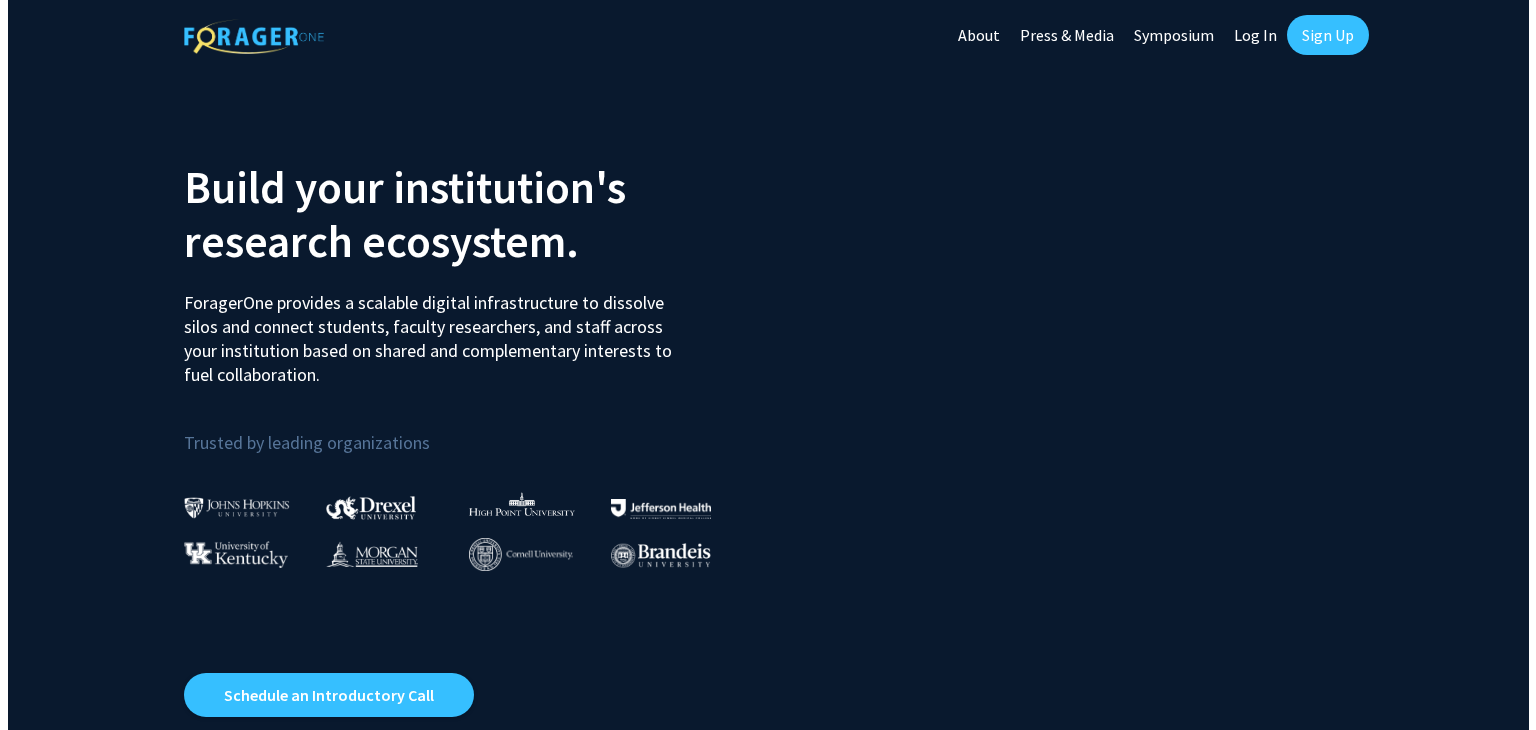 scroll, scrollTop: 0, scrollLeft: 0, axis: both 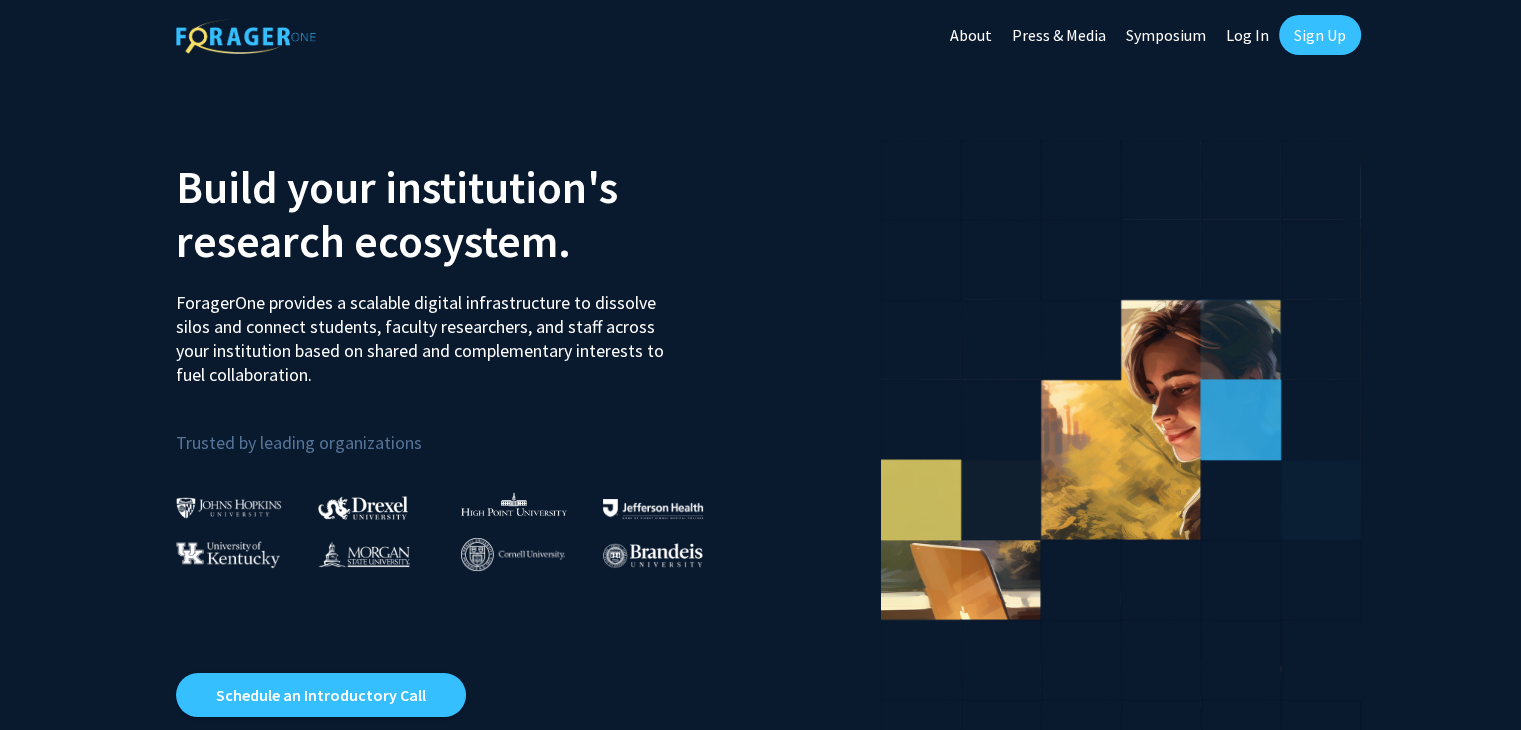 click on "Log In" 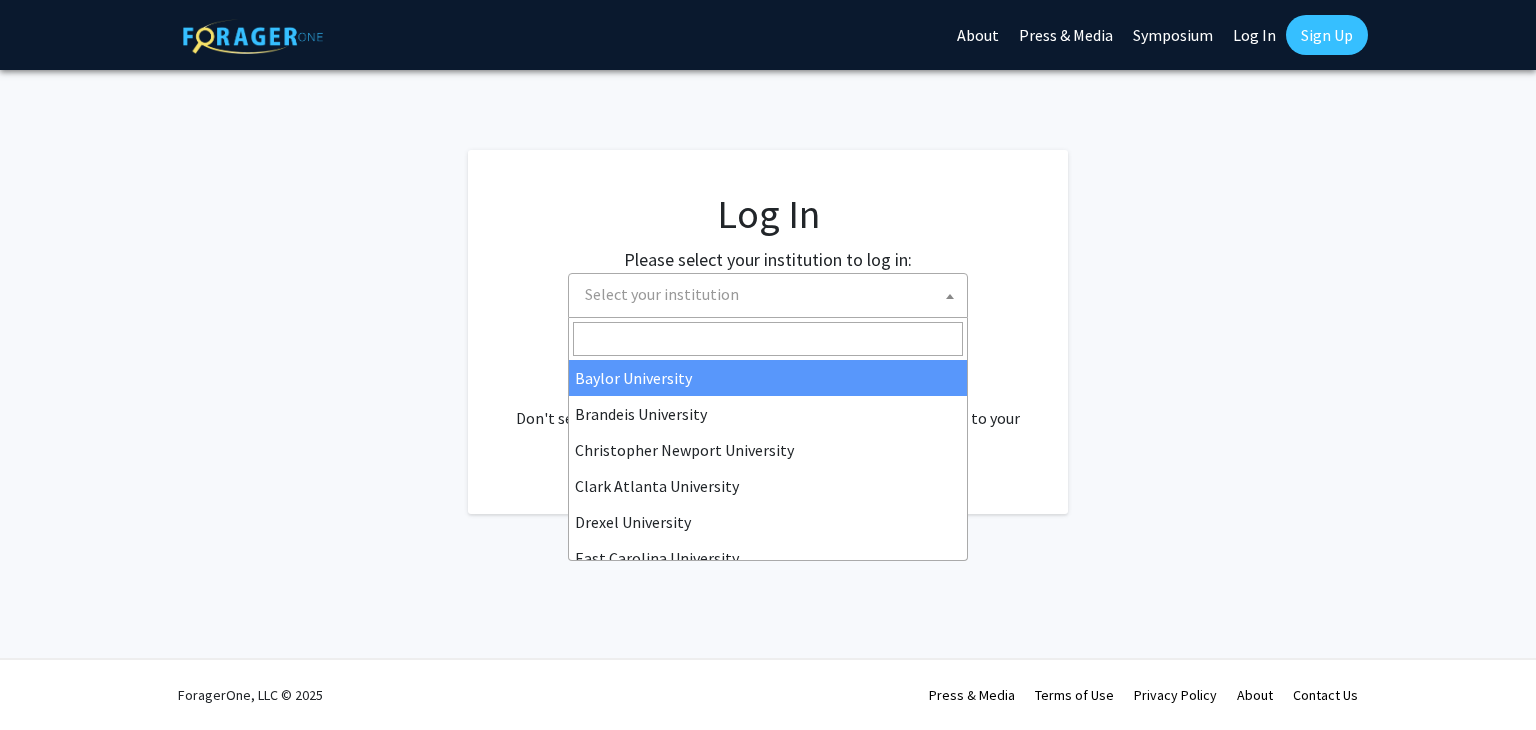 drag, startPoint x: 789, startPoint y: 314, endPoint x: 780, endPoint y: 304, distance: 13.453624 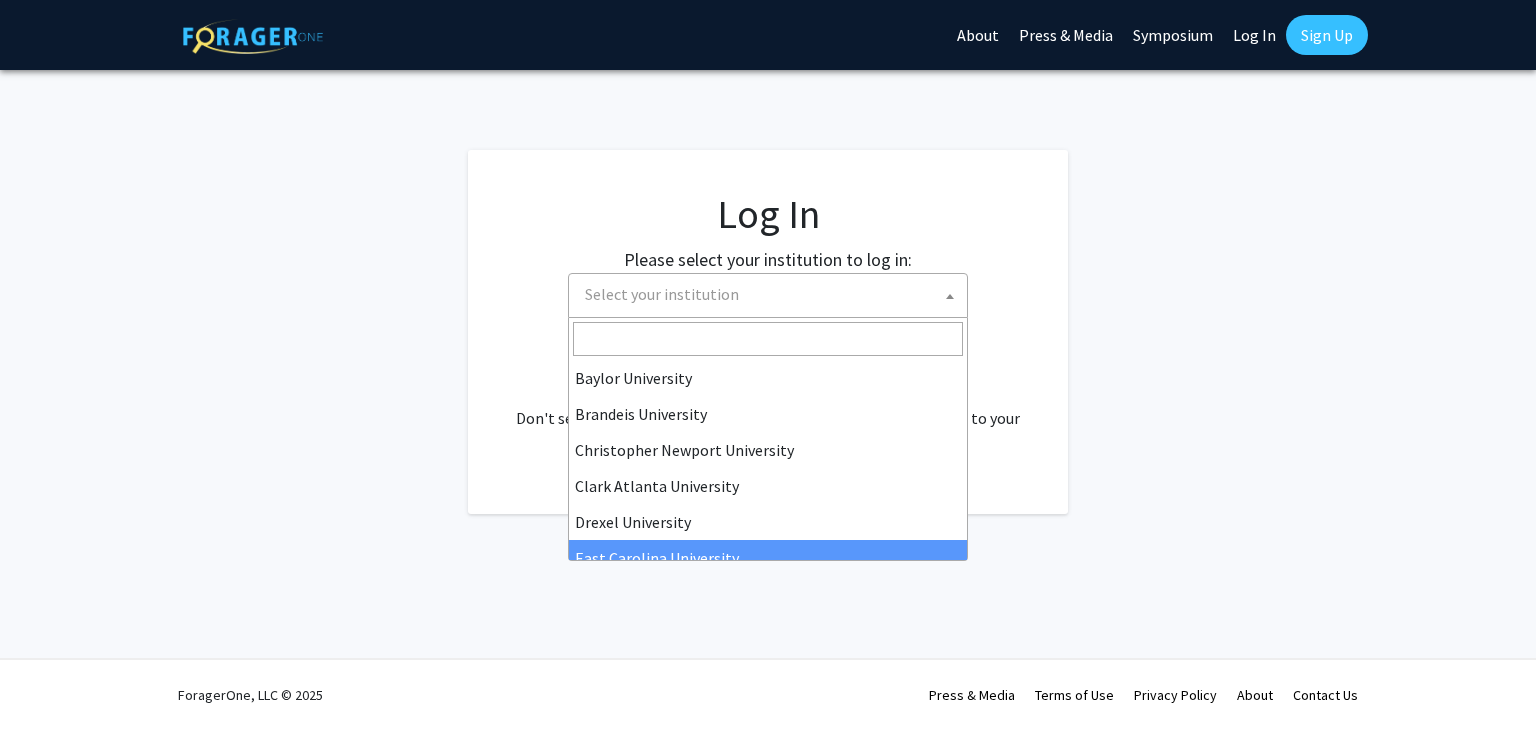 click on "Baylor University Brandeis University Christopher Newport University Clark Atlanta University Drexel University East Carolina University Eastern Michigan University Emory University Grand Valley State University Harvard University and Affiliated Hospitals High Point University Johns Hopkins University Kansas State University Morehouse College Morehouse School of Medicine Morgan State University Northern Illinois University Spelman College Thomas Jefferson University University of Georgia University of Hawaiʻi at Mānoa University of Kentucky University of Maryland University of Missouri Wayne State University" at bounding box center [768, 439] 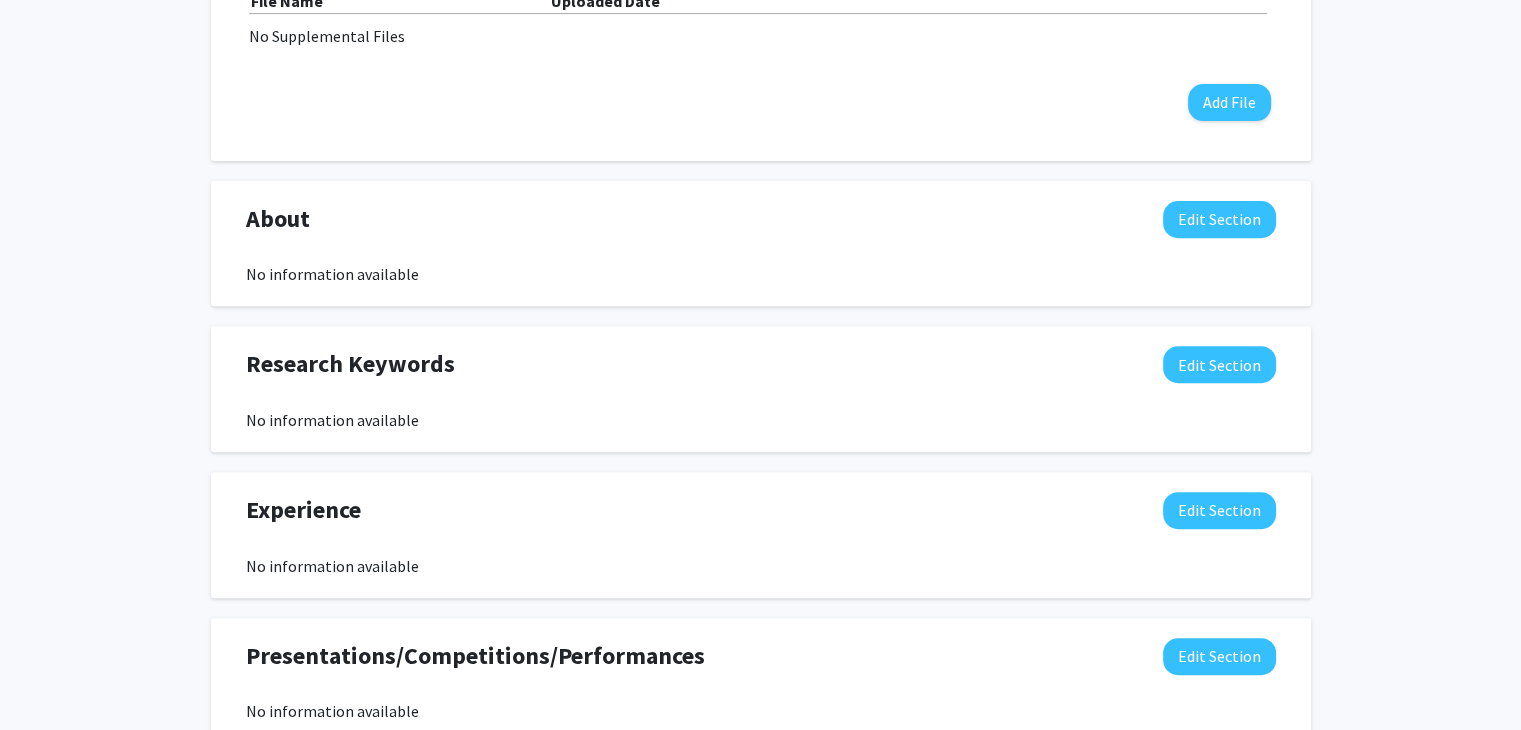 scroll, scrollTop: 800, scrollLeft: 0, axis: vertical 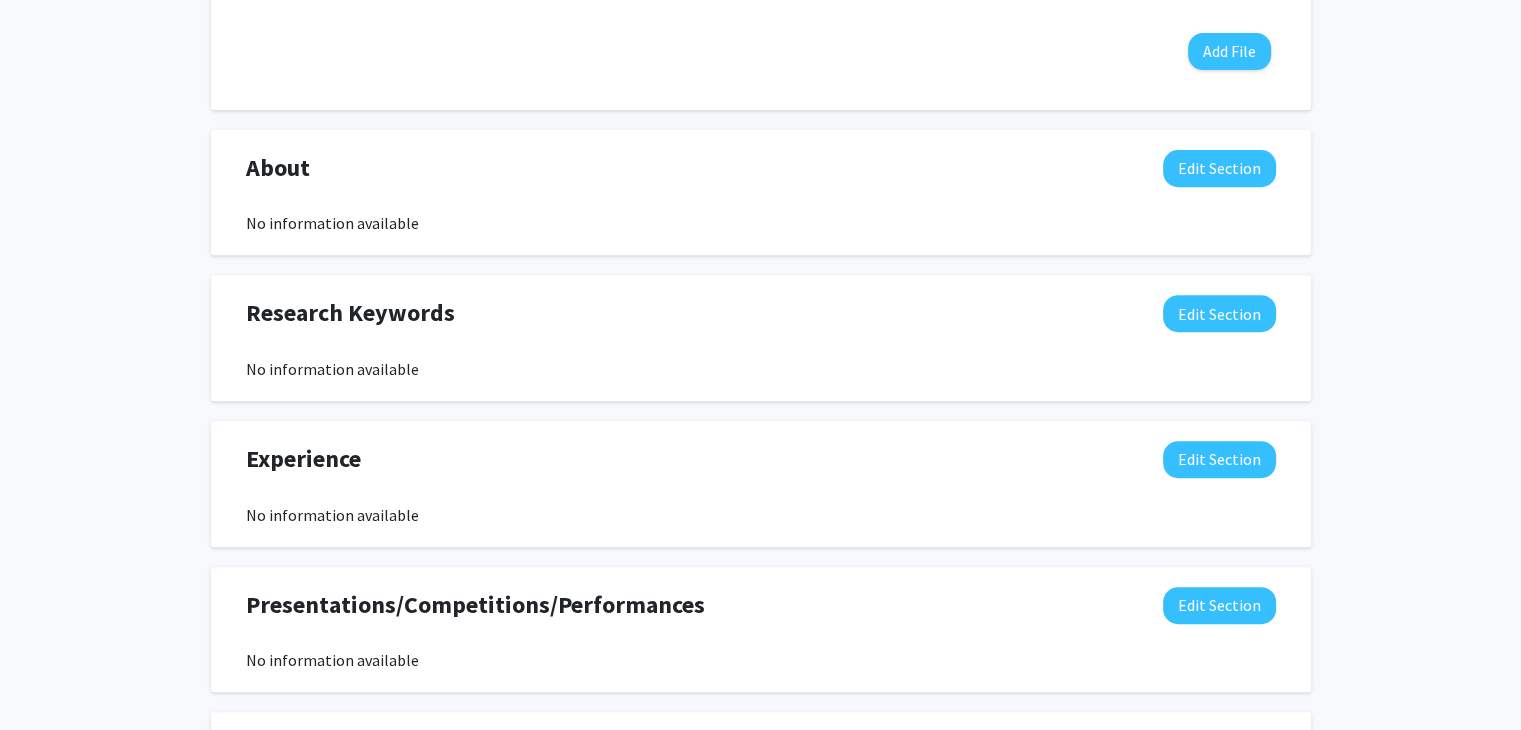 click on "Research Keywords  Edit Section  No information available  You may write a maximum of 200 words:  Insert link Remove link Word Count: 0 words Save  Cancel Edits" 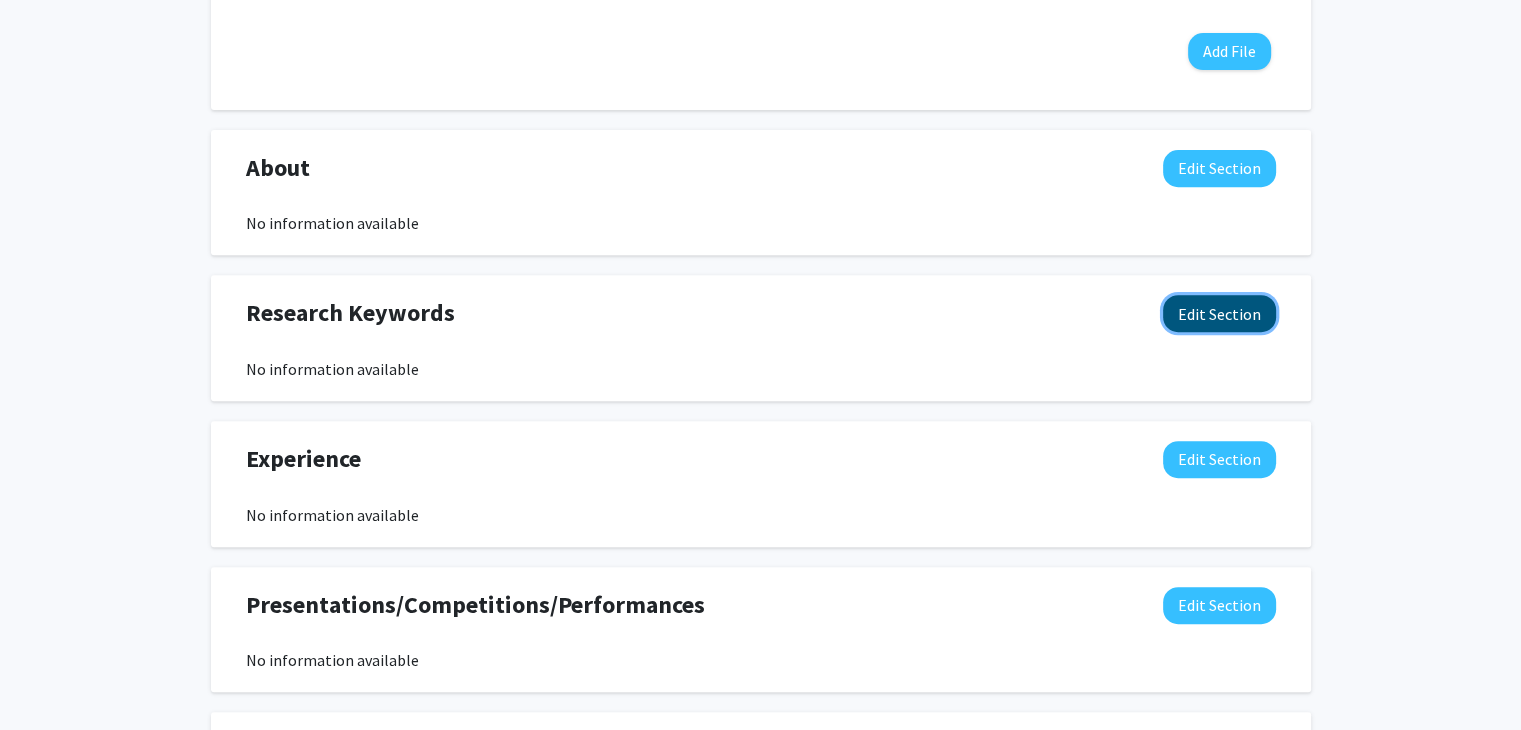 click on "Edit Section" 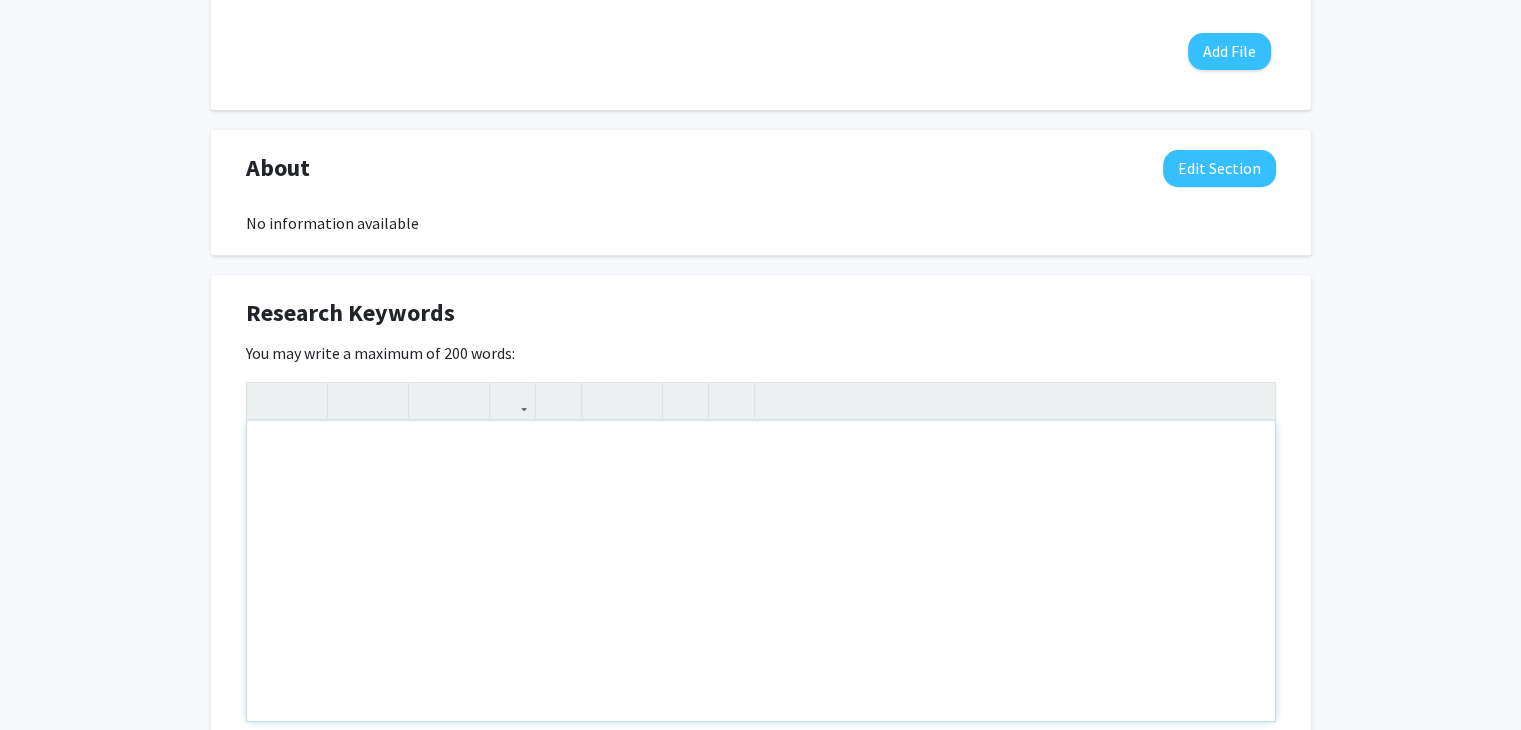 click at bounding box center (761, 571) 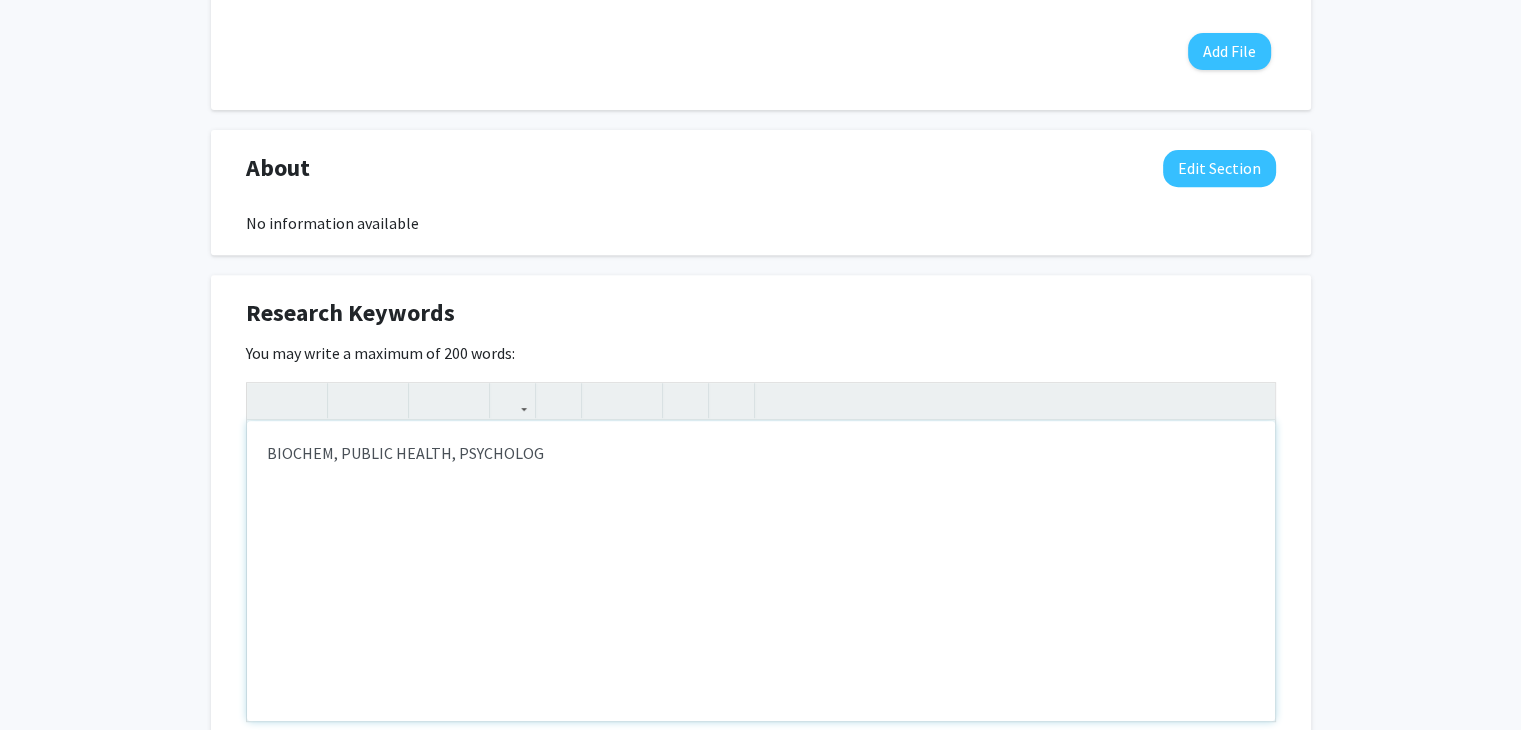 type on "BIOCHEM, PUBLIC HEALTH, PSYCHOLOGY" 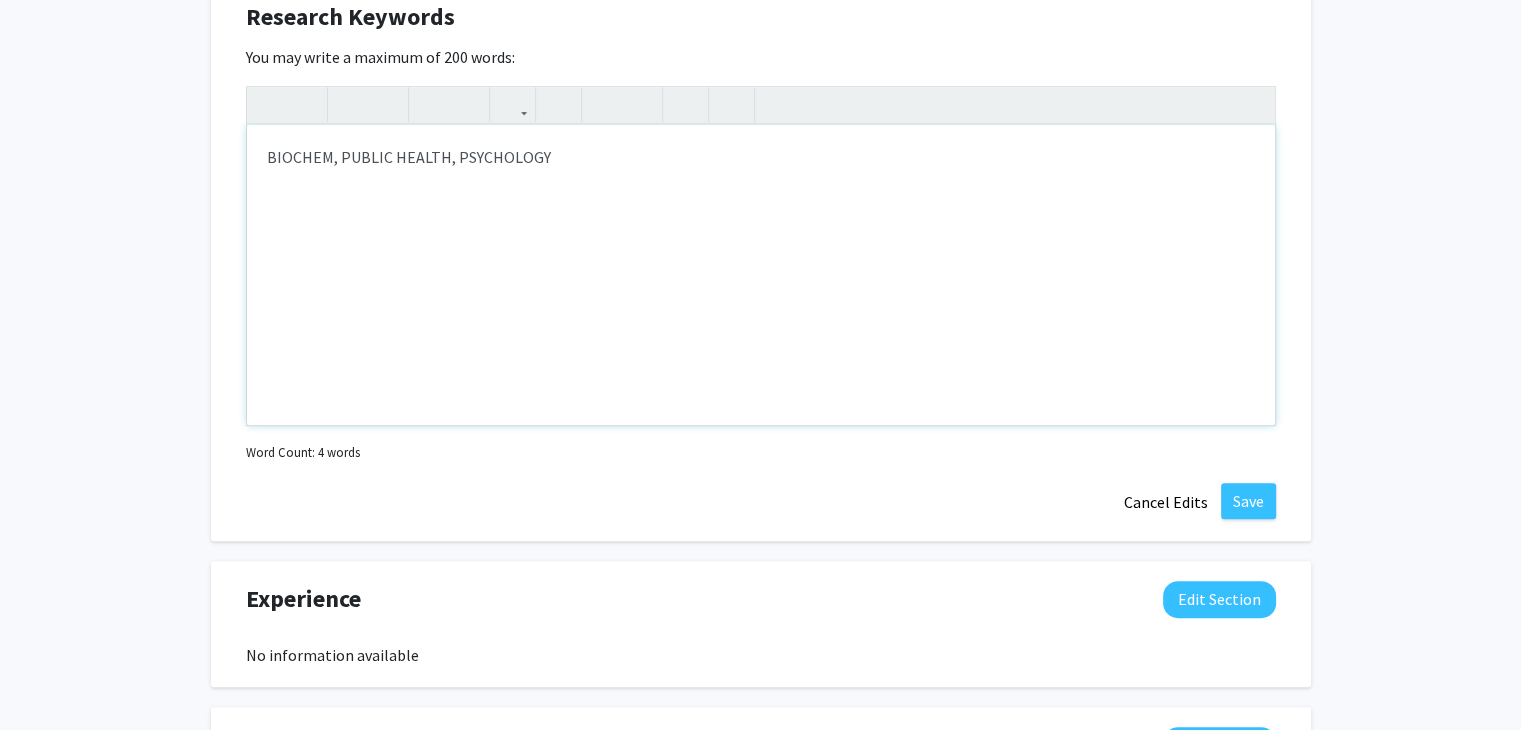 scroll, scrollTop: 1100, scrollLeft: 0, axis: vertical 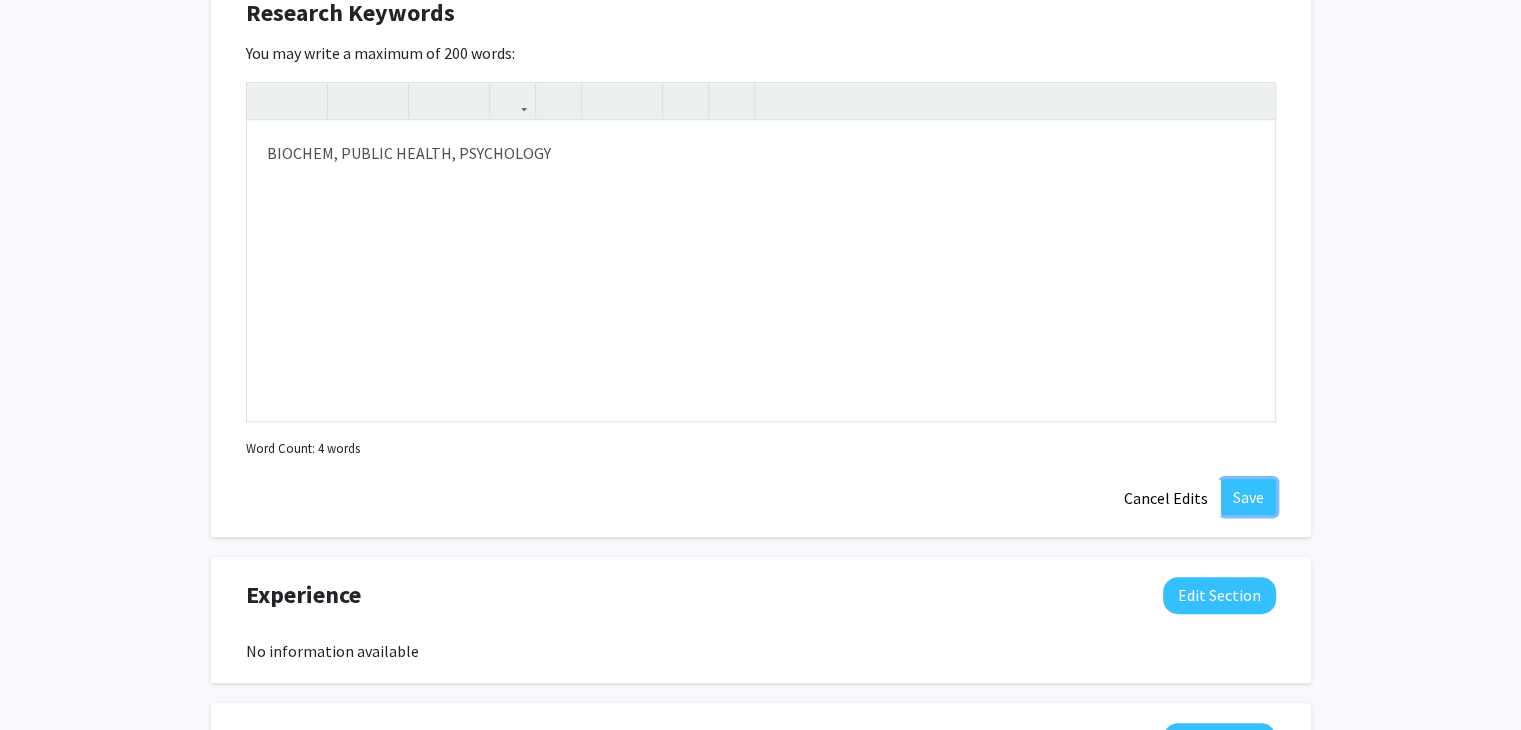 click on "Save" 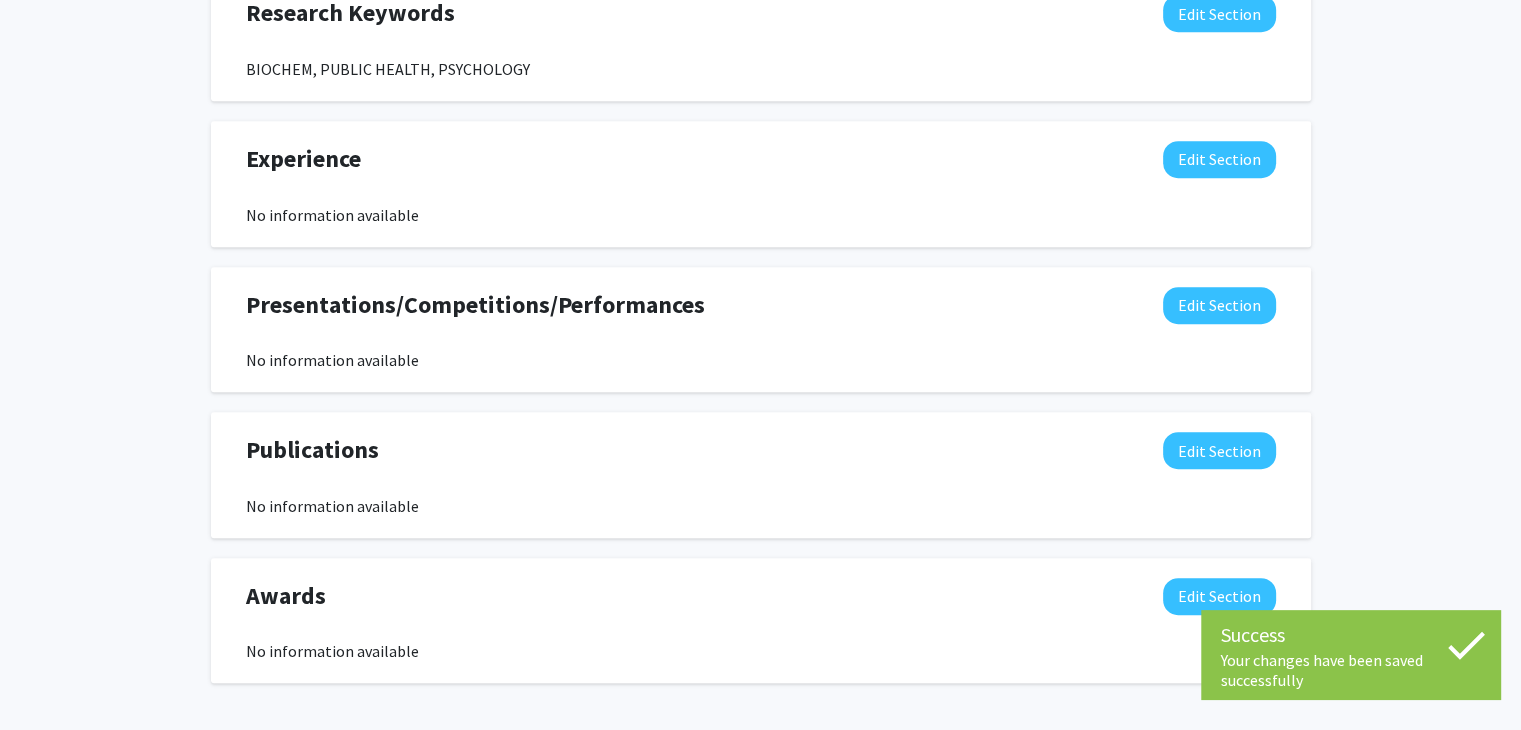 scroll, scrollTop: 1177, scrollLeft: 0, axis: vertical 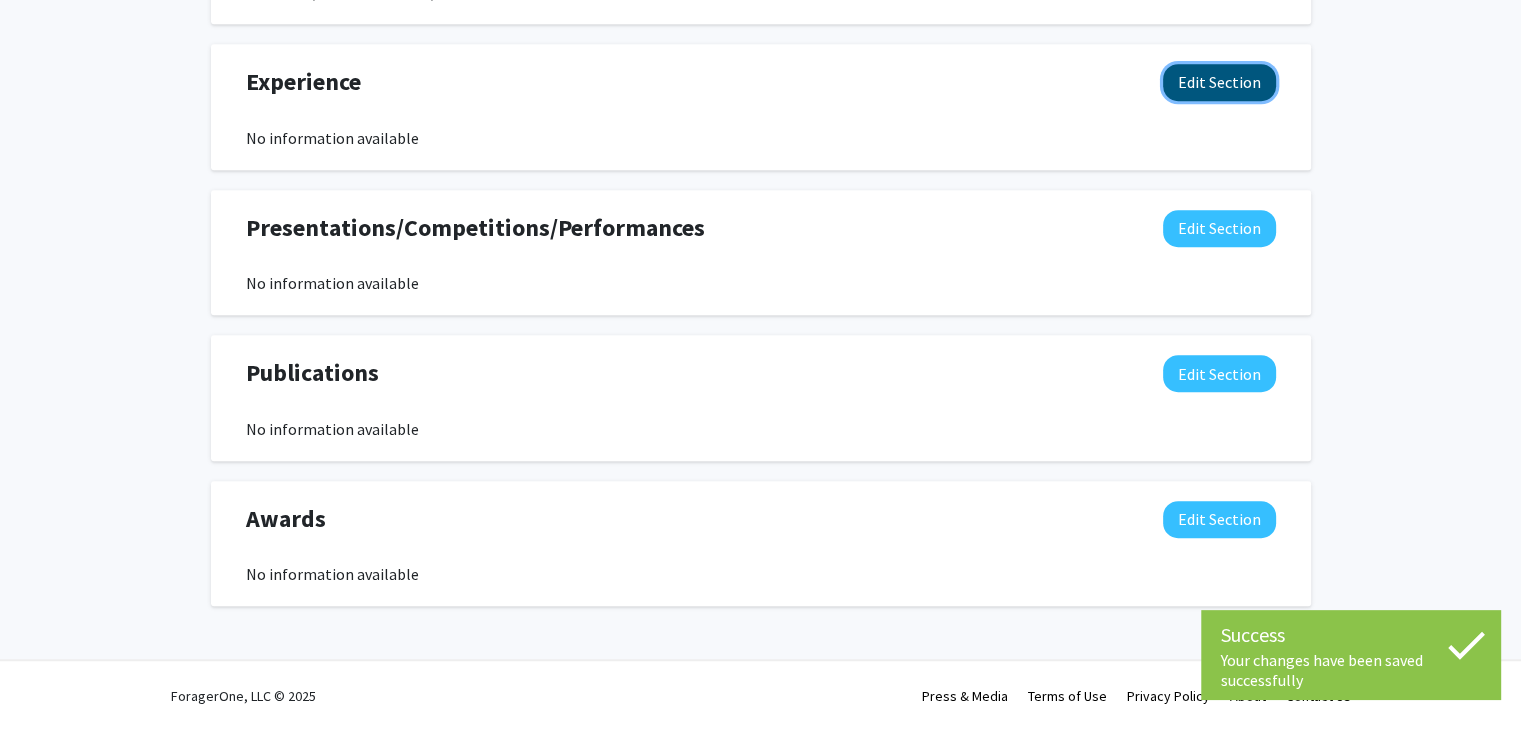 click on "Edit Section" 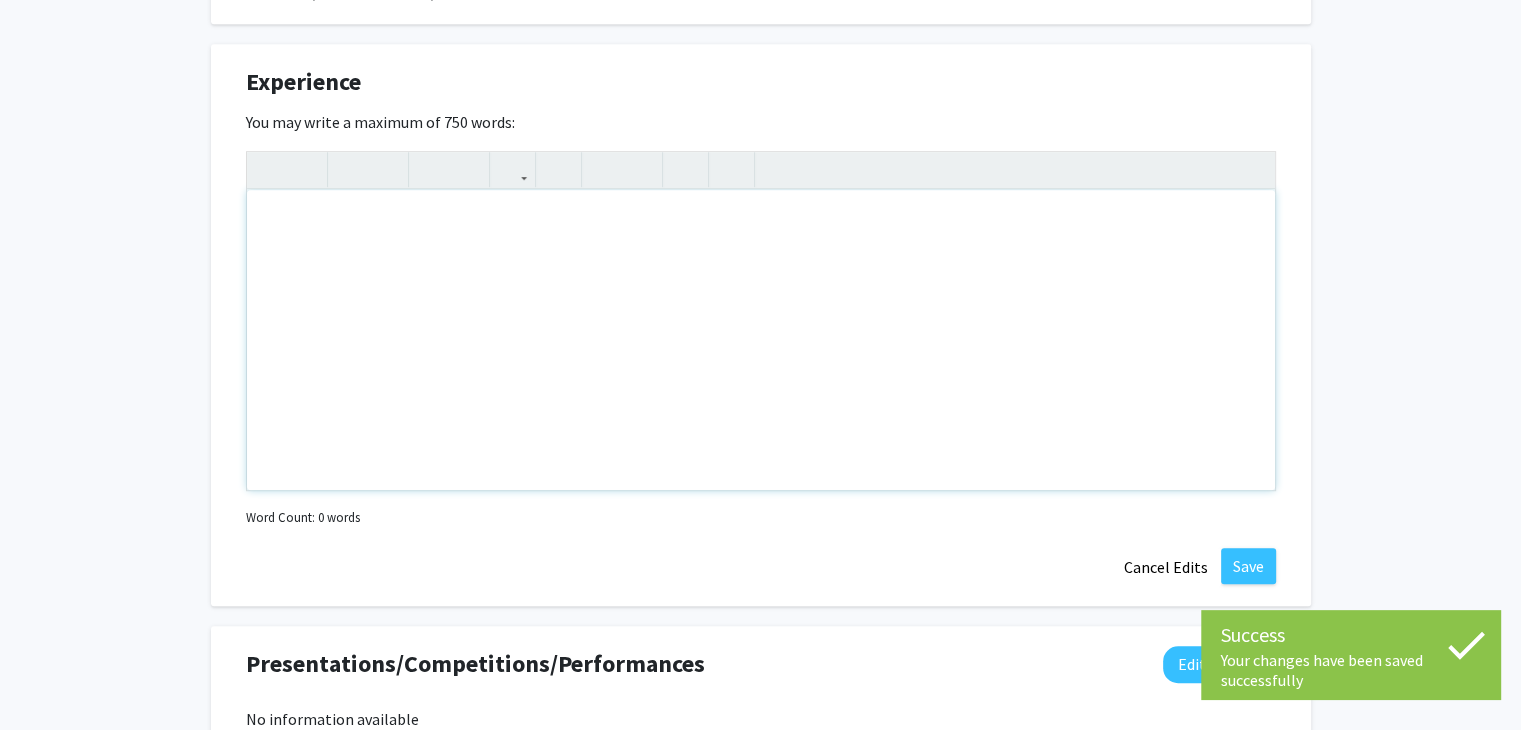 click at bounding box center (761, 340) 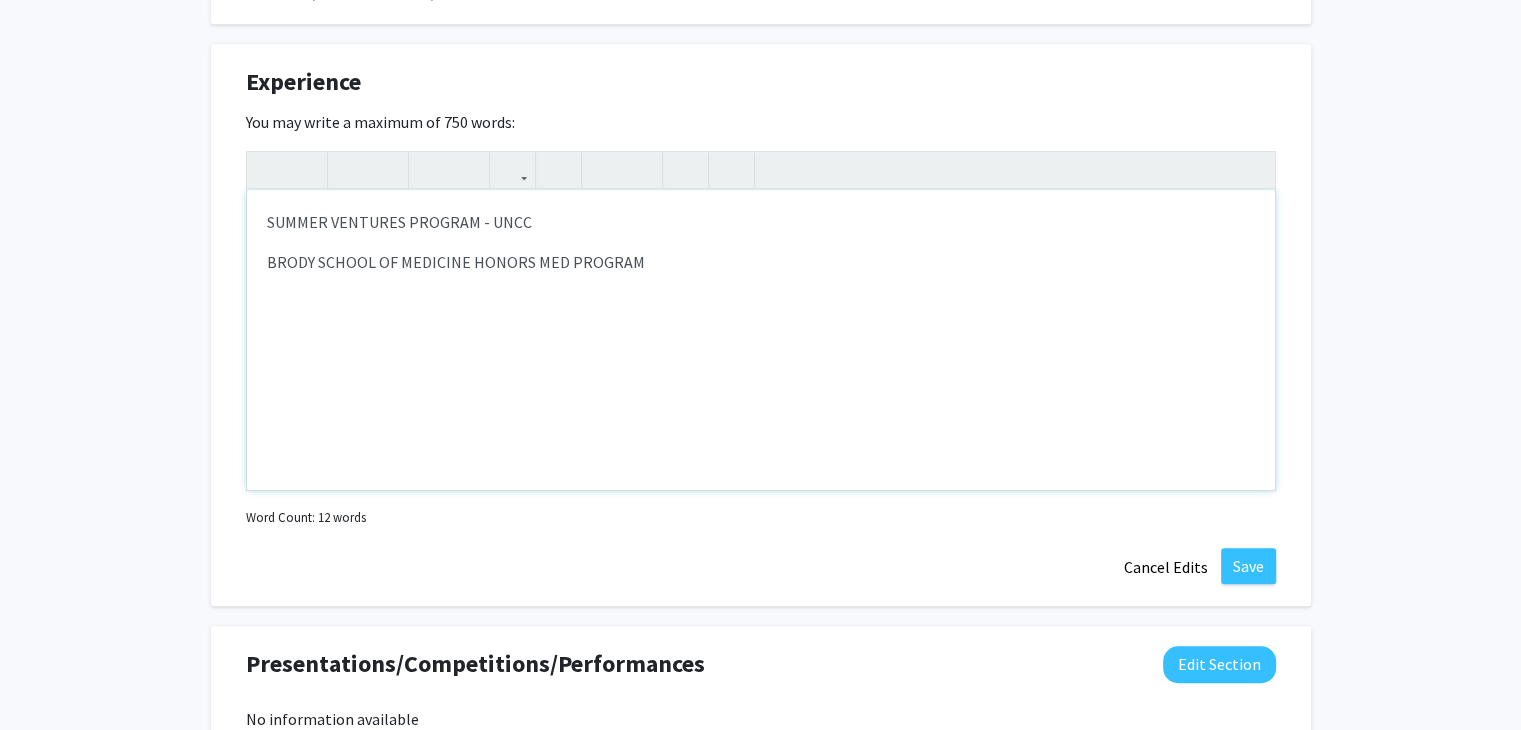 type on "SUMMER VENTURES PROGRAM - UNCC
BRODY SCHOOL OF MEDICINE HONORS MED PROGRAM&nbsp;" 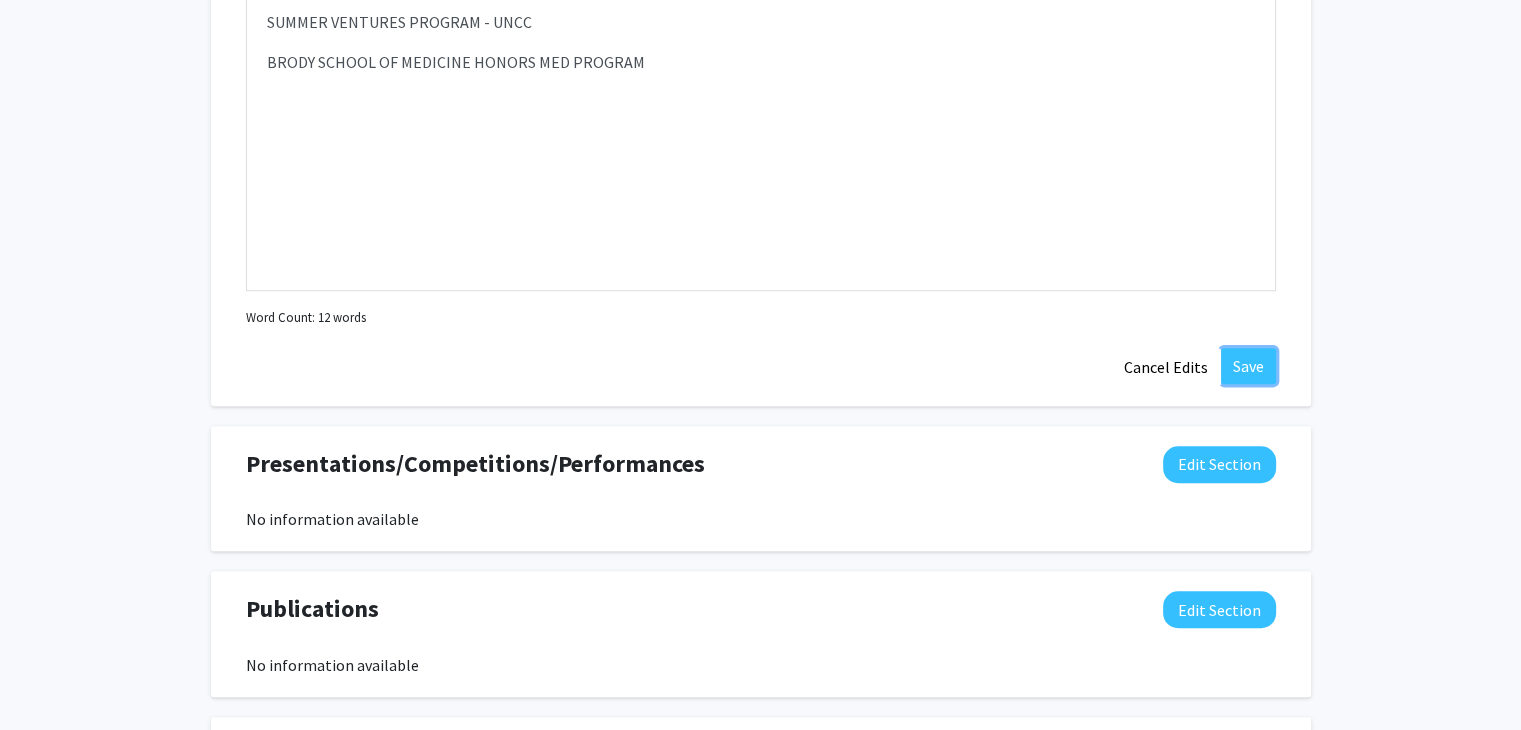 click on "Save" 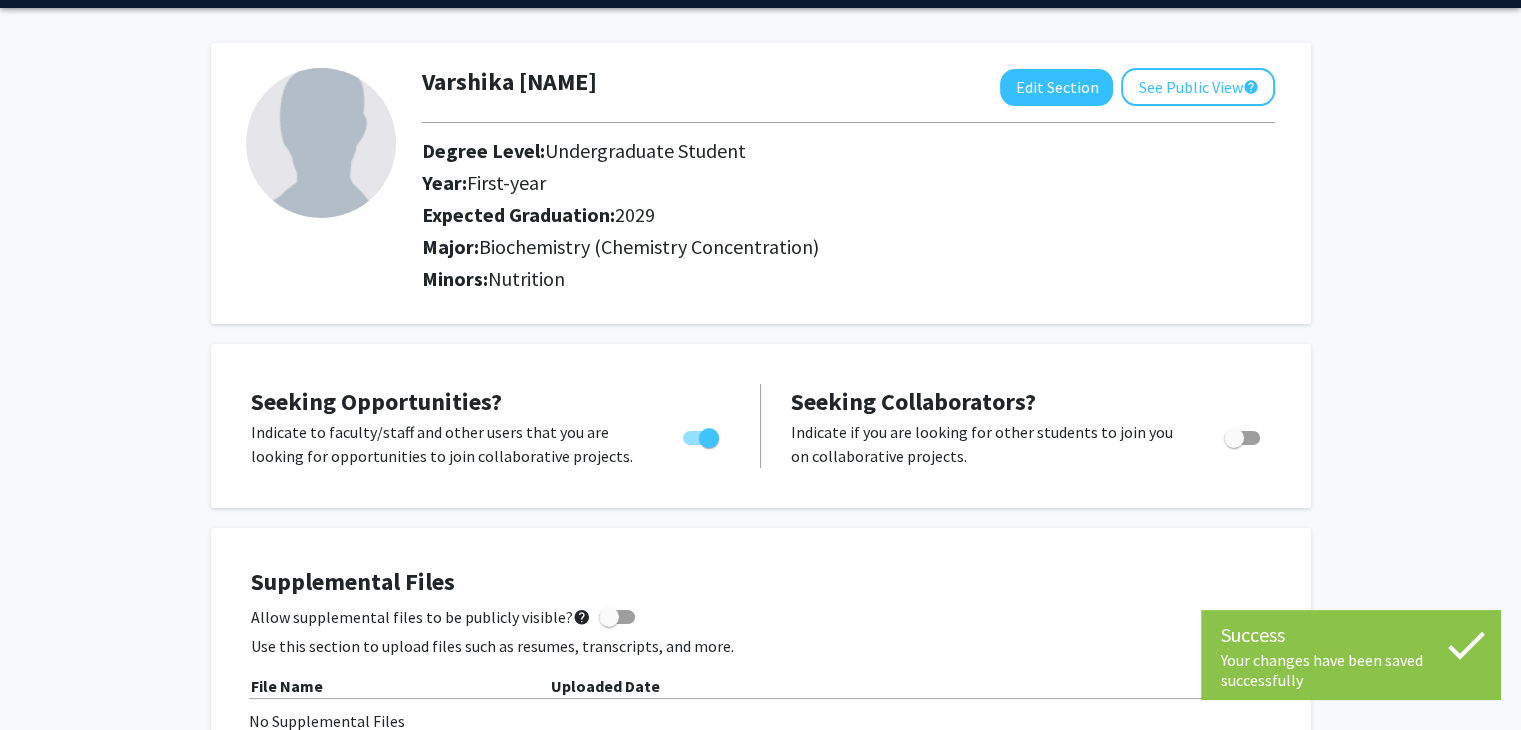 scroll, scrollTop: 0, scrollLeft: 0, axis: both 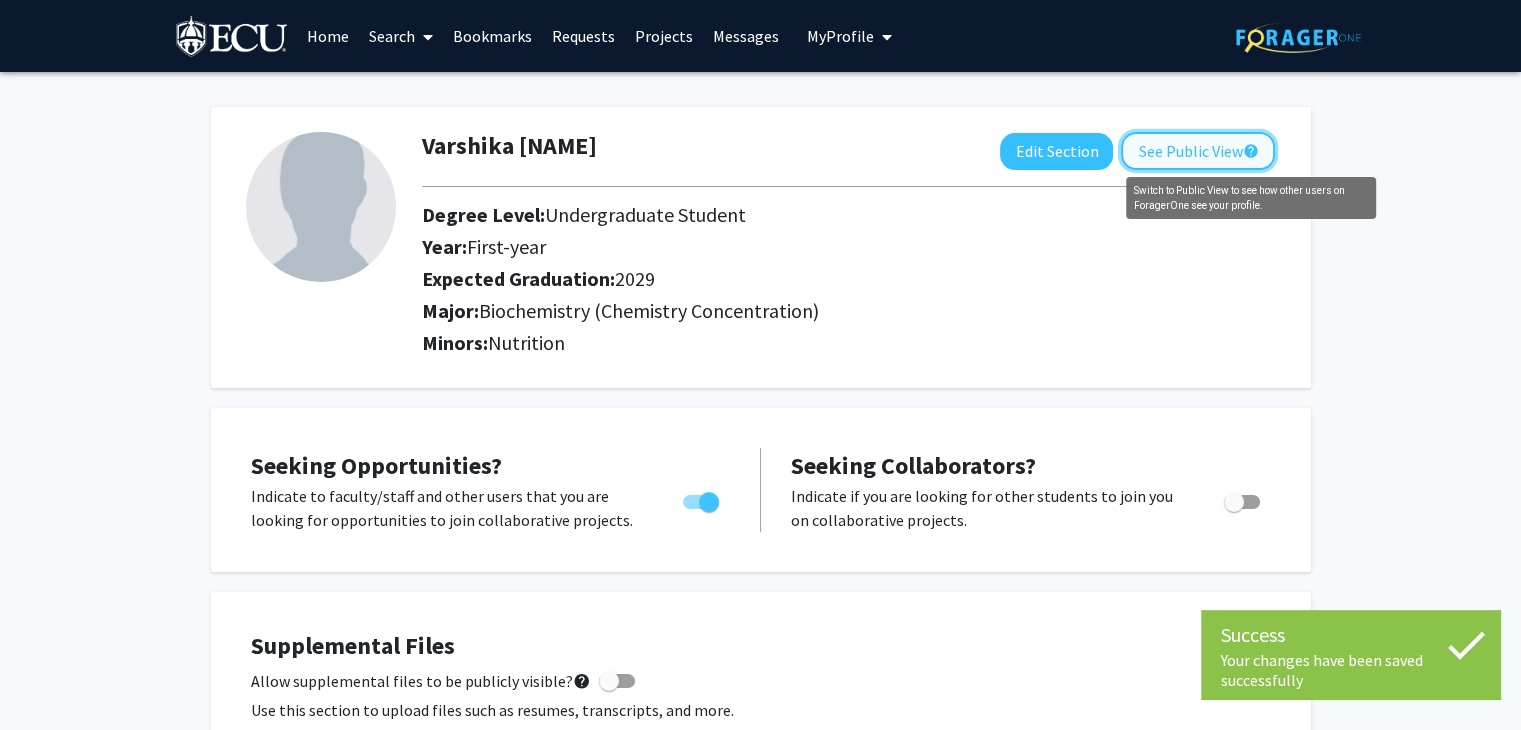 click on "help" 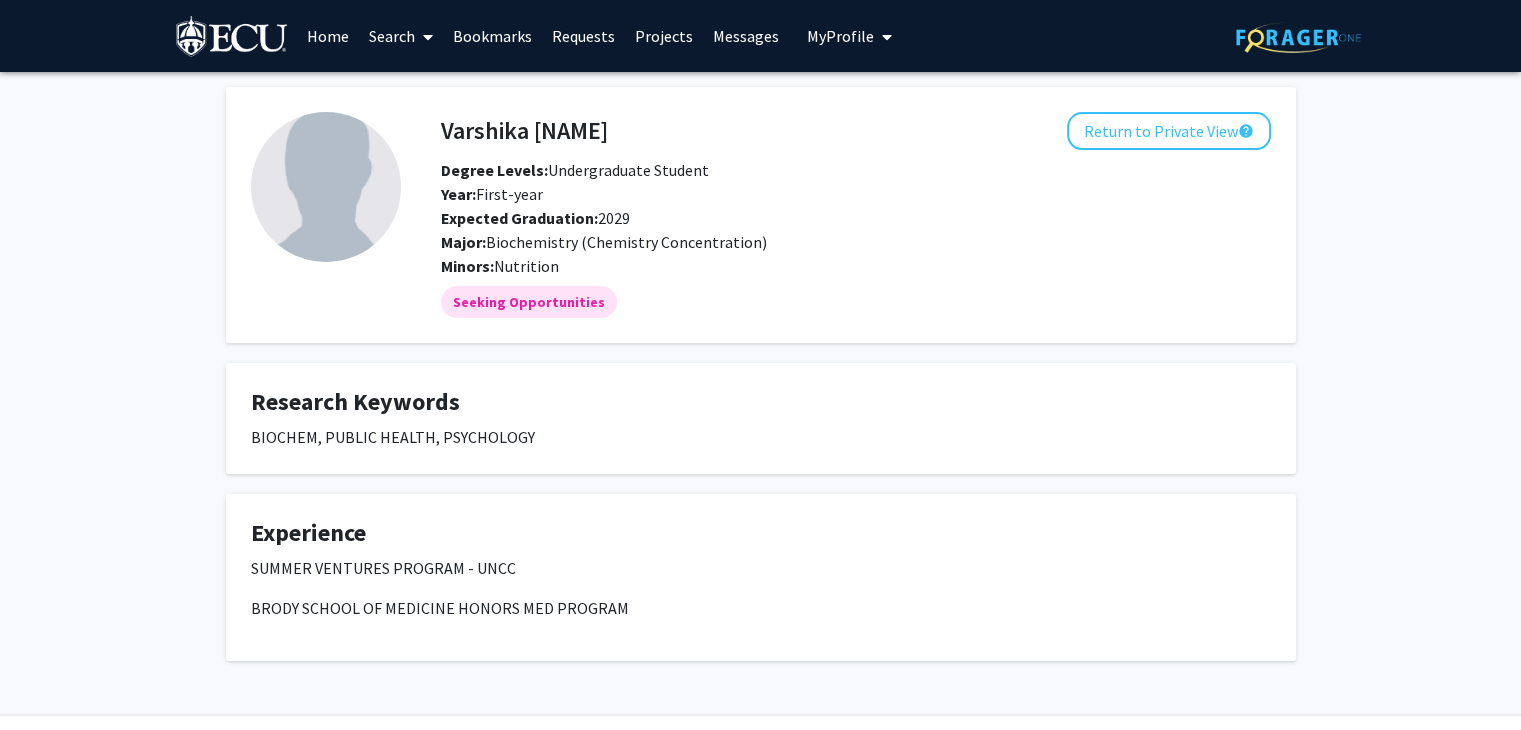 click on "Search" at bounding box center (401, 36) 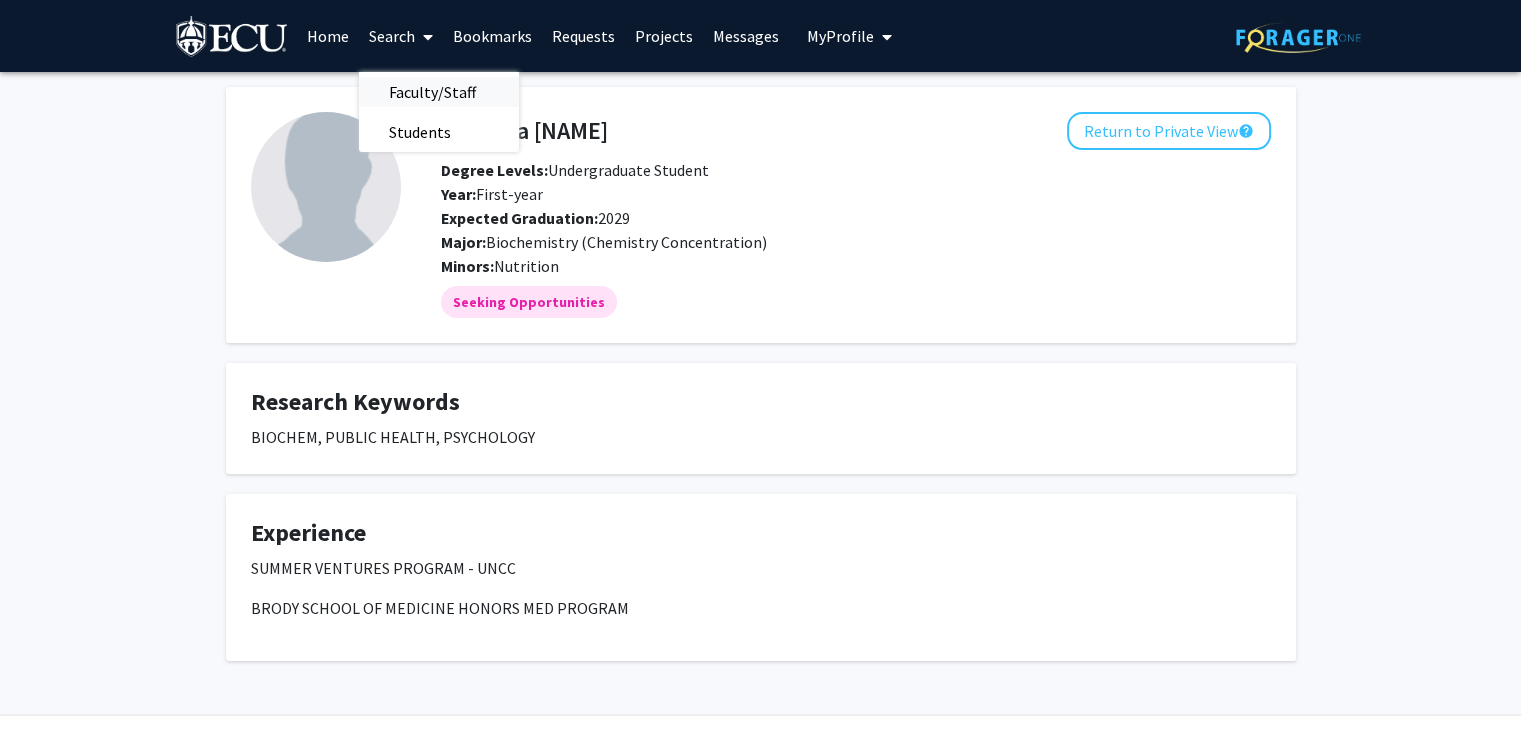 click on "Faculty/Staff" at bounding box center [432, 92] 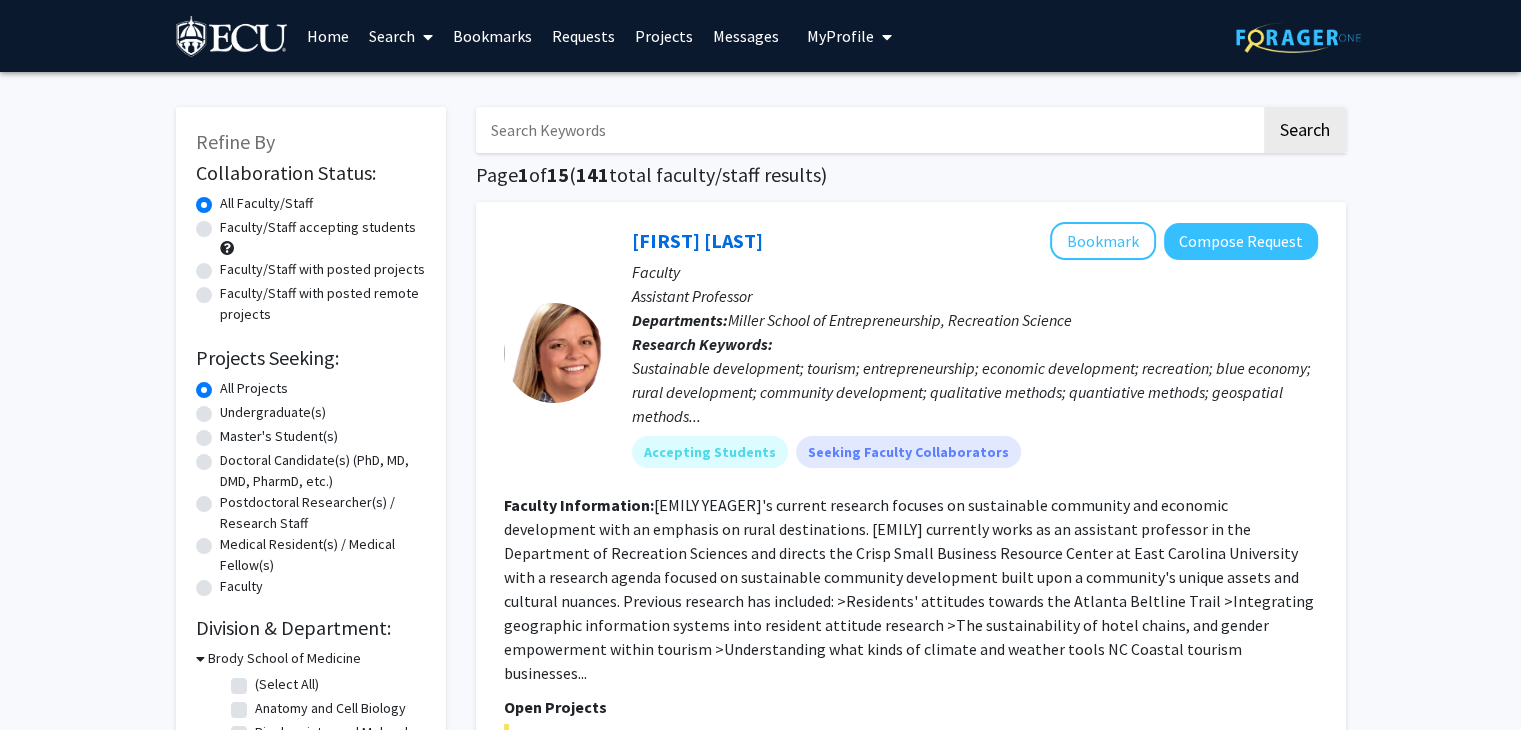 click on "Undergraduate(s)" 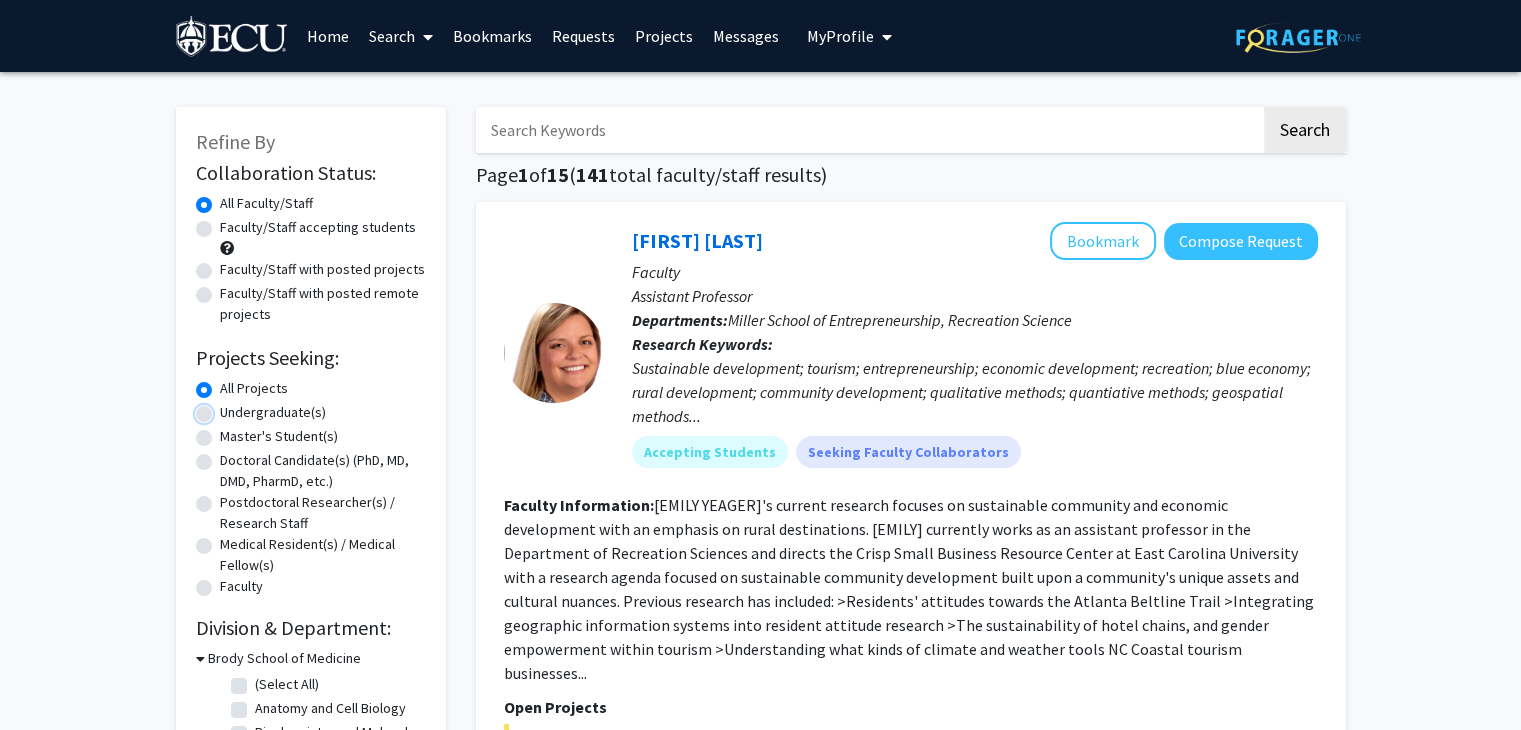 click on "Undergraduate(s)" at bounding box center [226, 408] 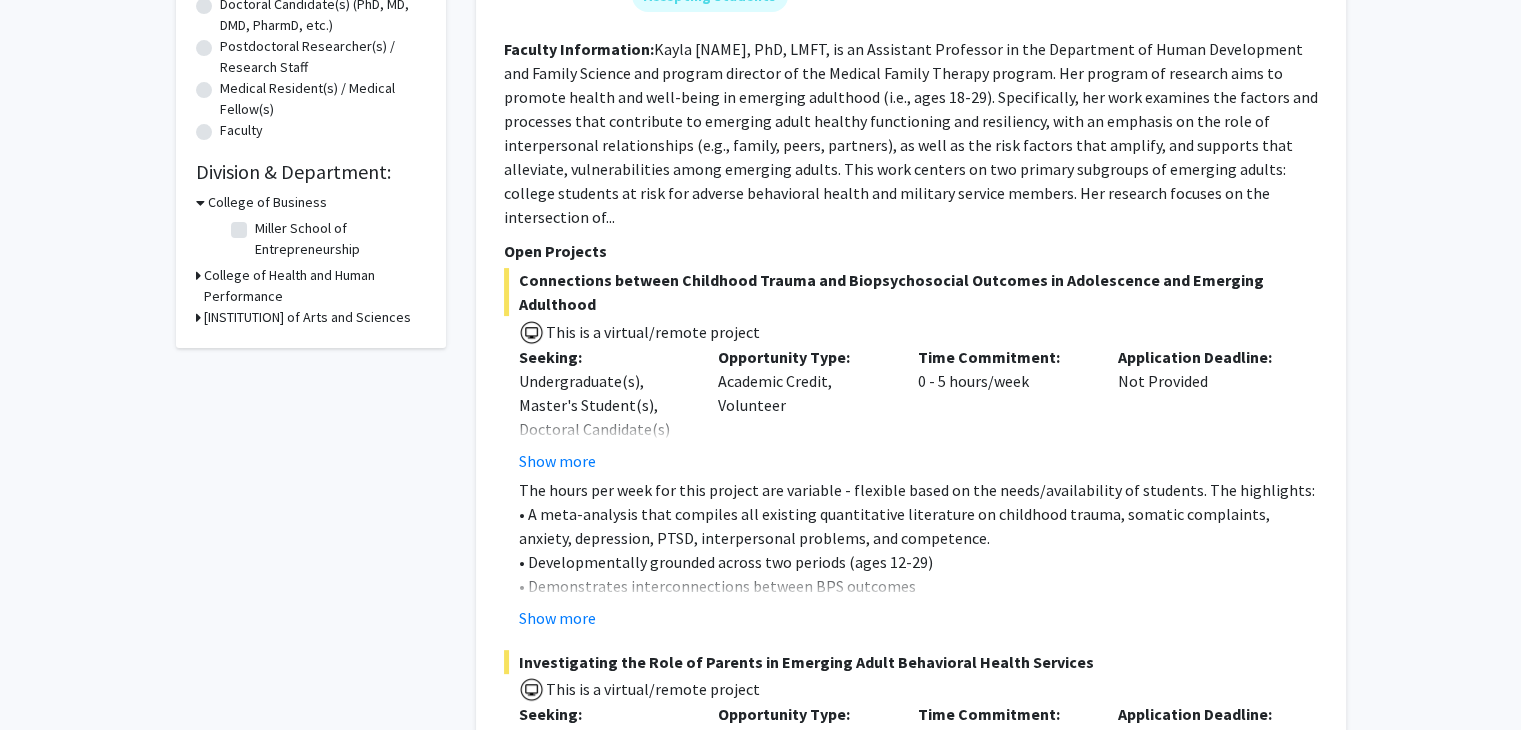 scroll, scrollTop: 500, scrollLeft: 0, axis: vertical 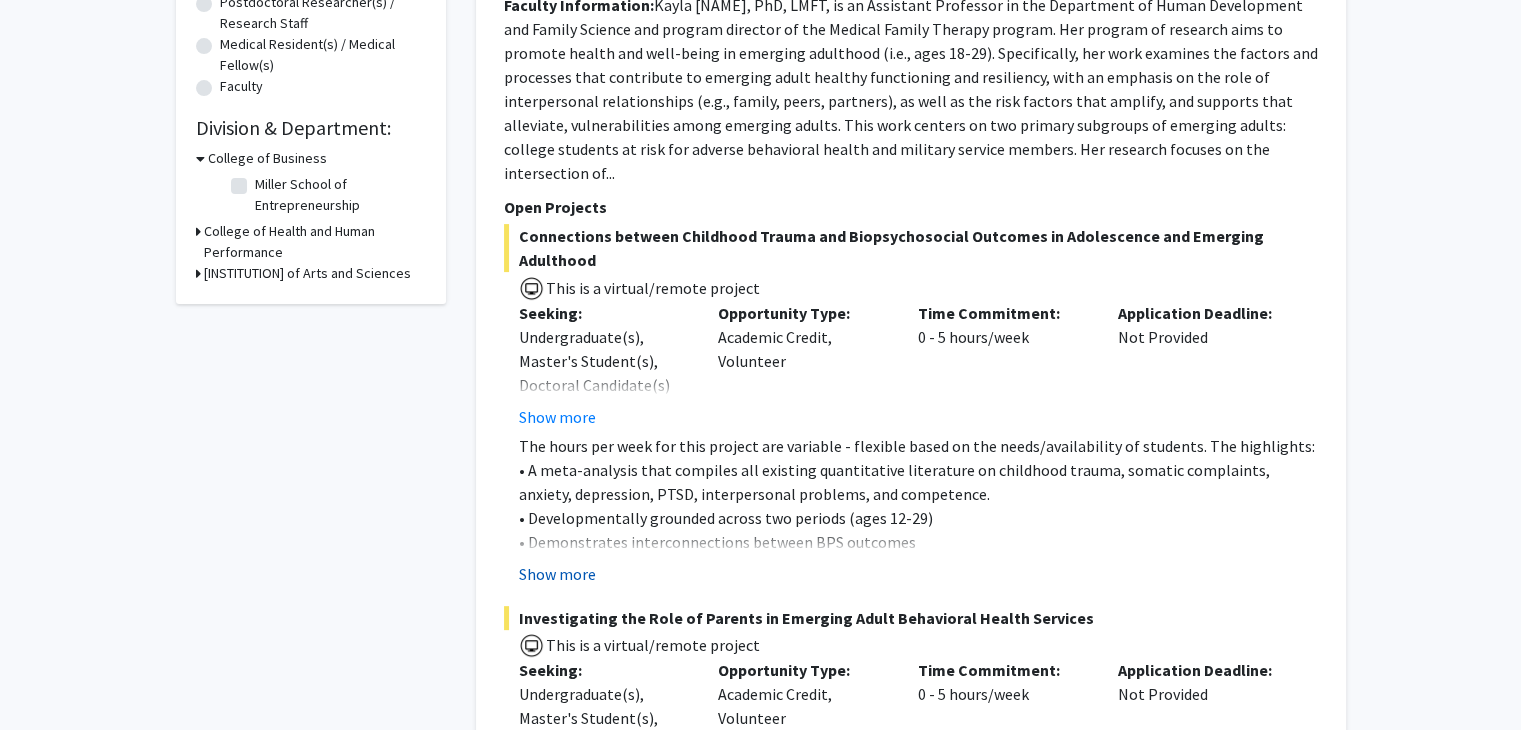 click on "Show more" 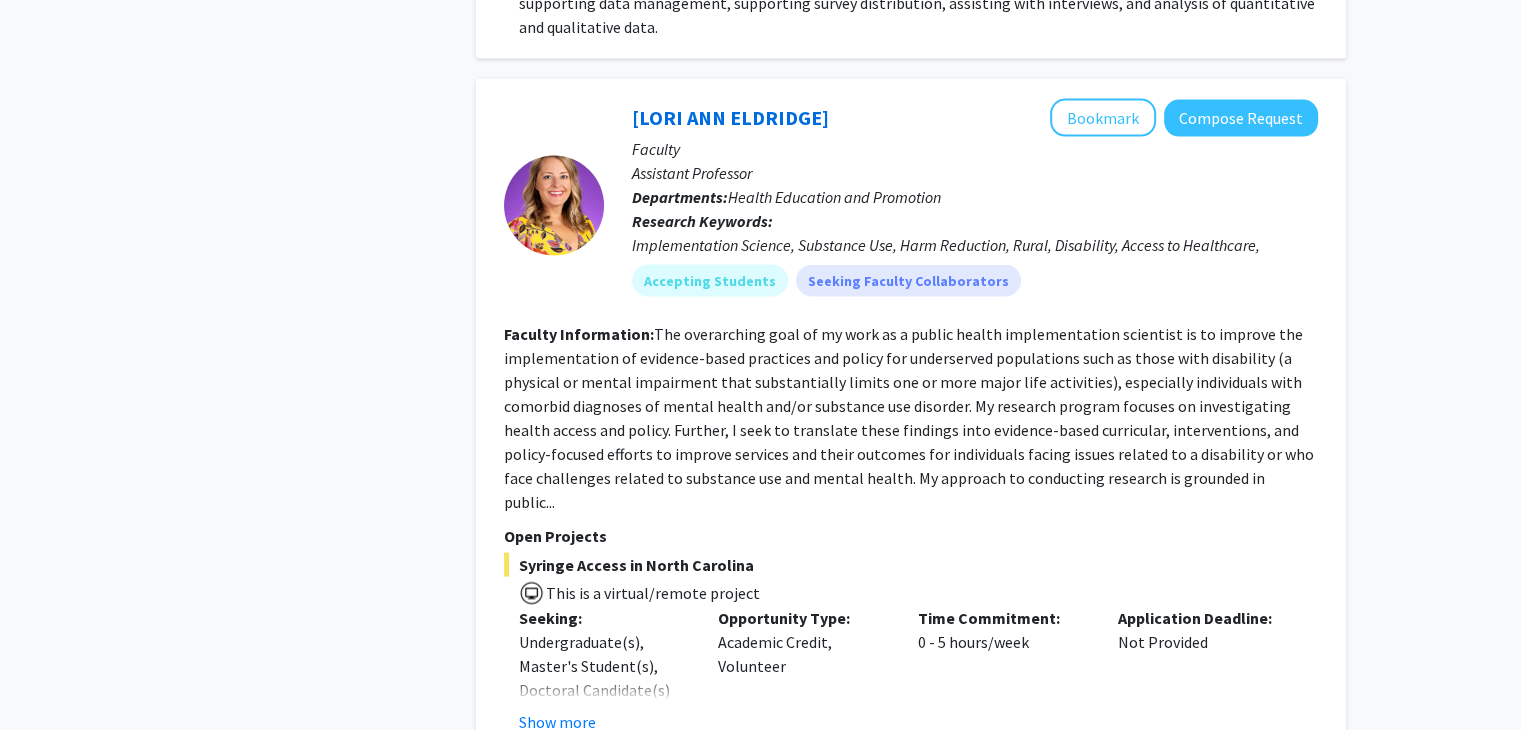 scroll, scrollTop: 3900, scrollLeft: 0, axis: vertical 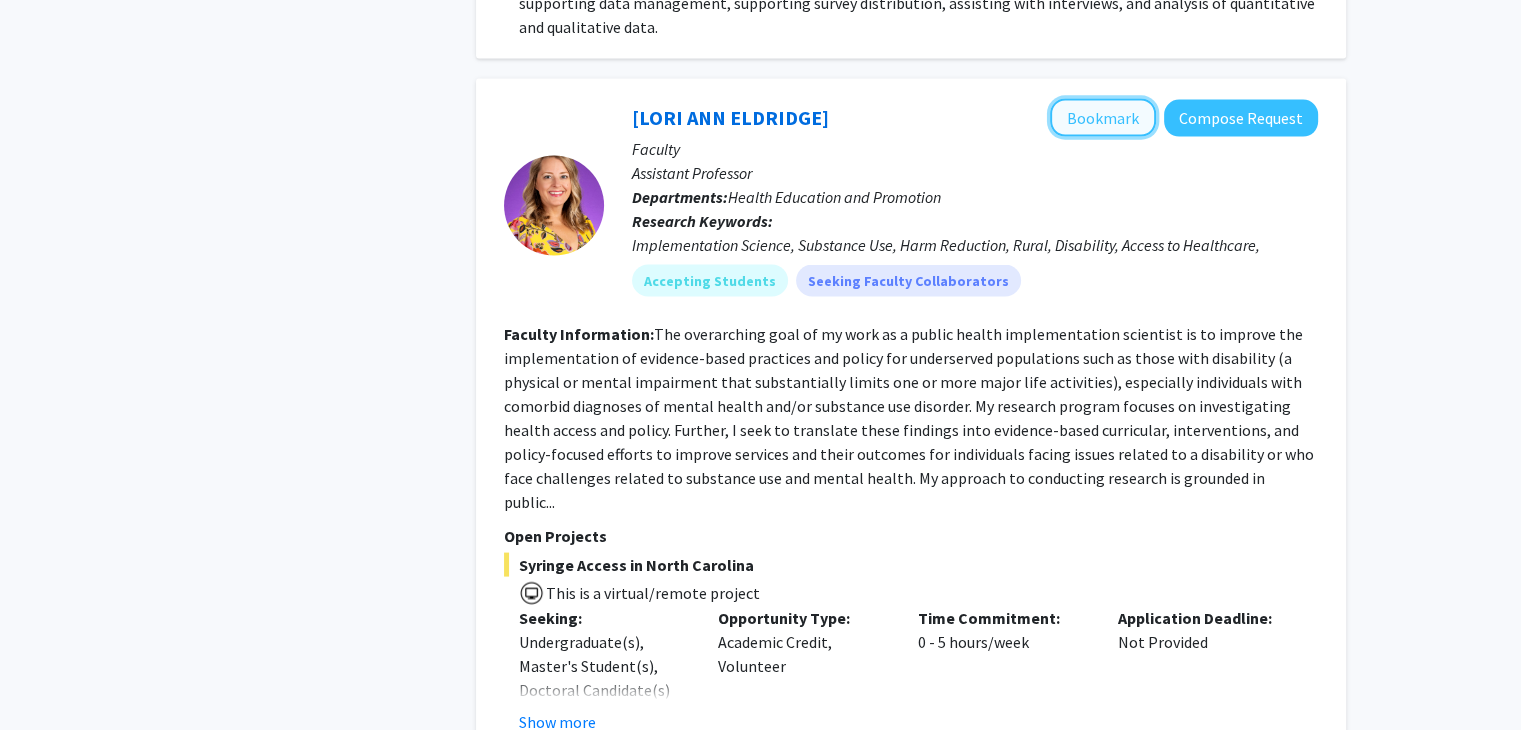 click on "Bookmark" 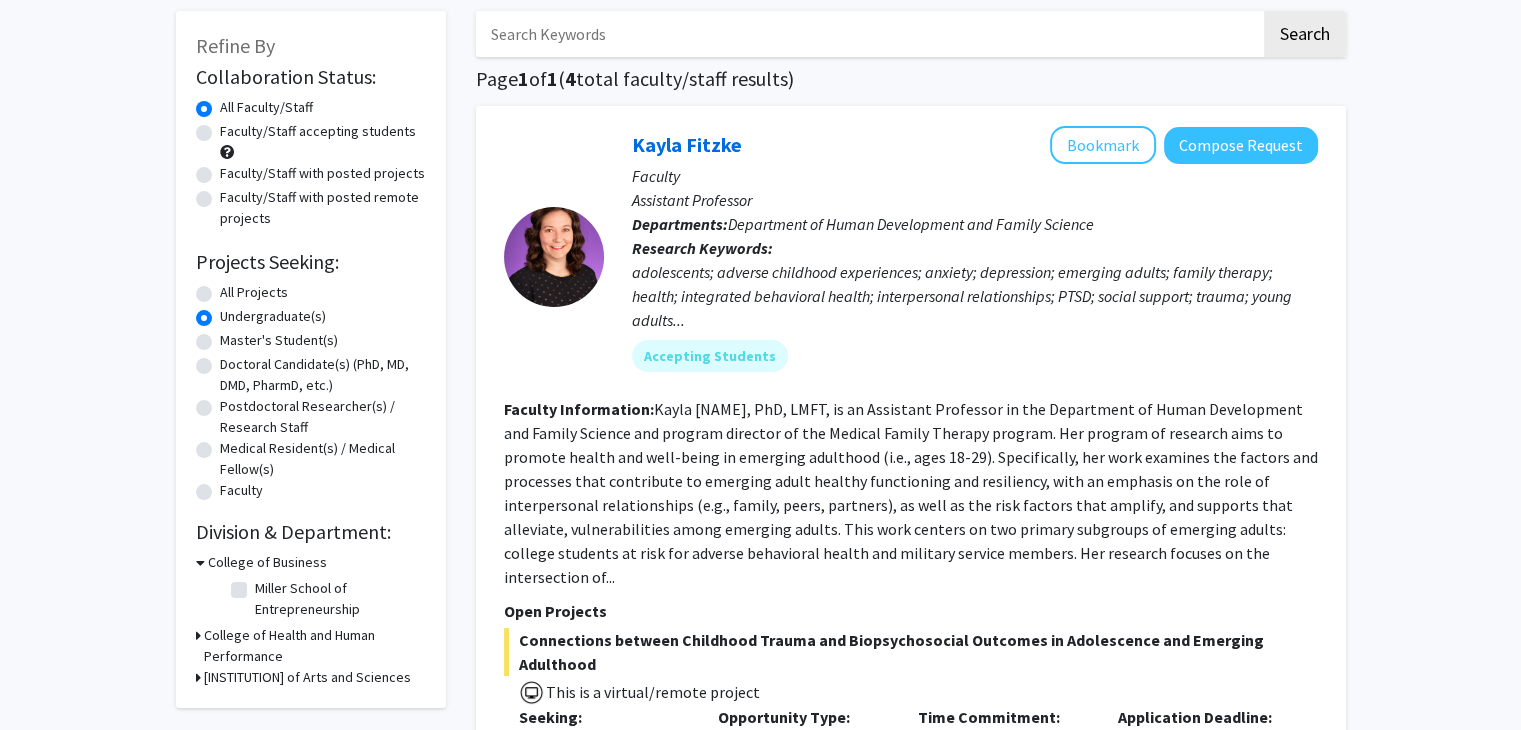 scroll, scrollTop: 95, scrollLeft: 0, axis: vertical 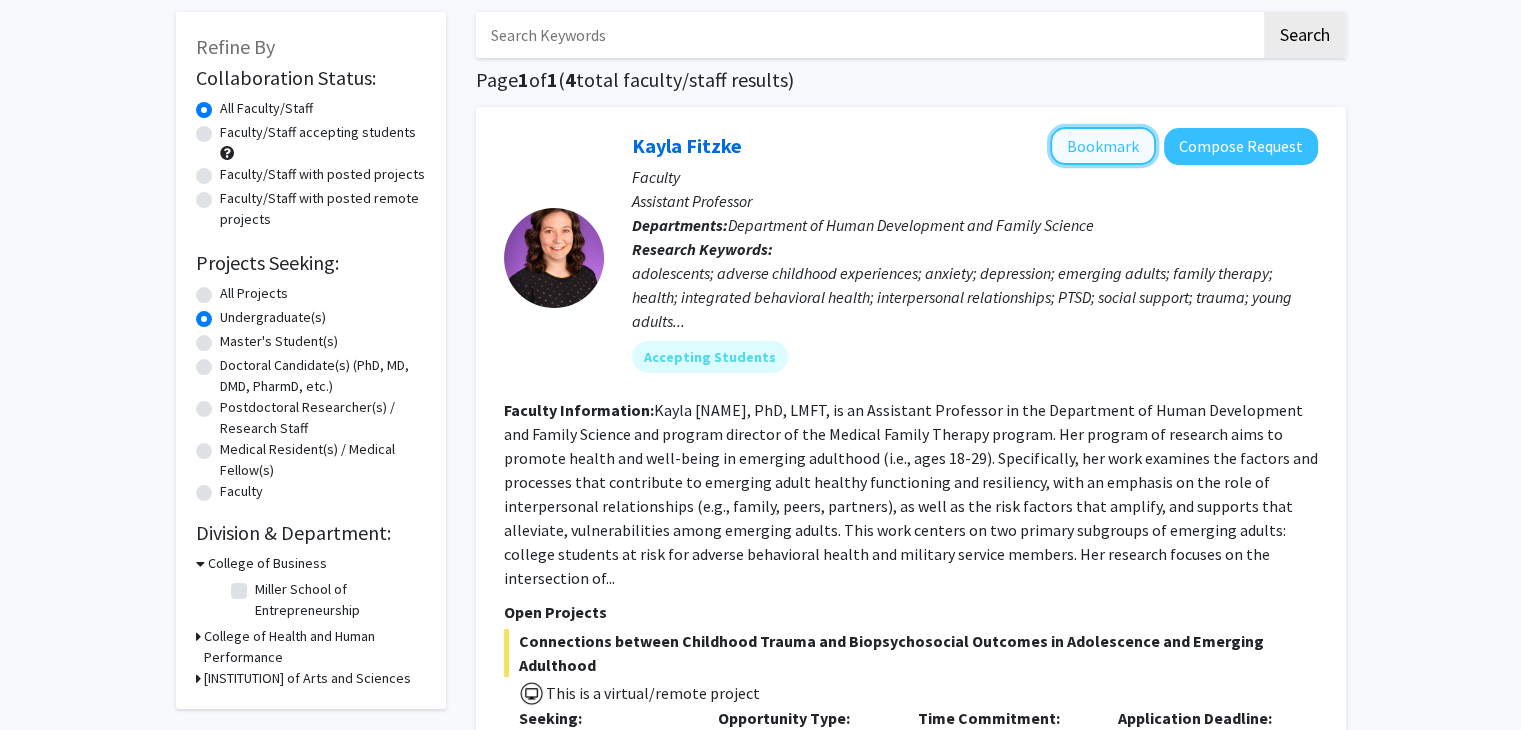 click on "Bookmark" 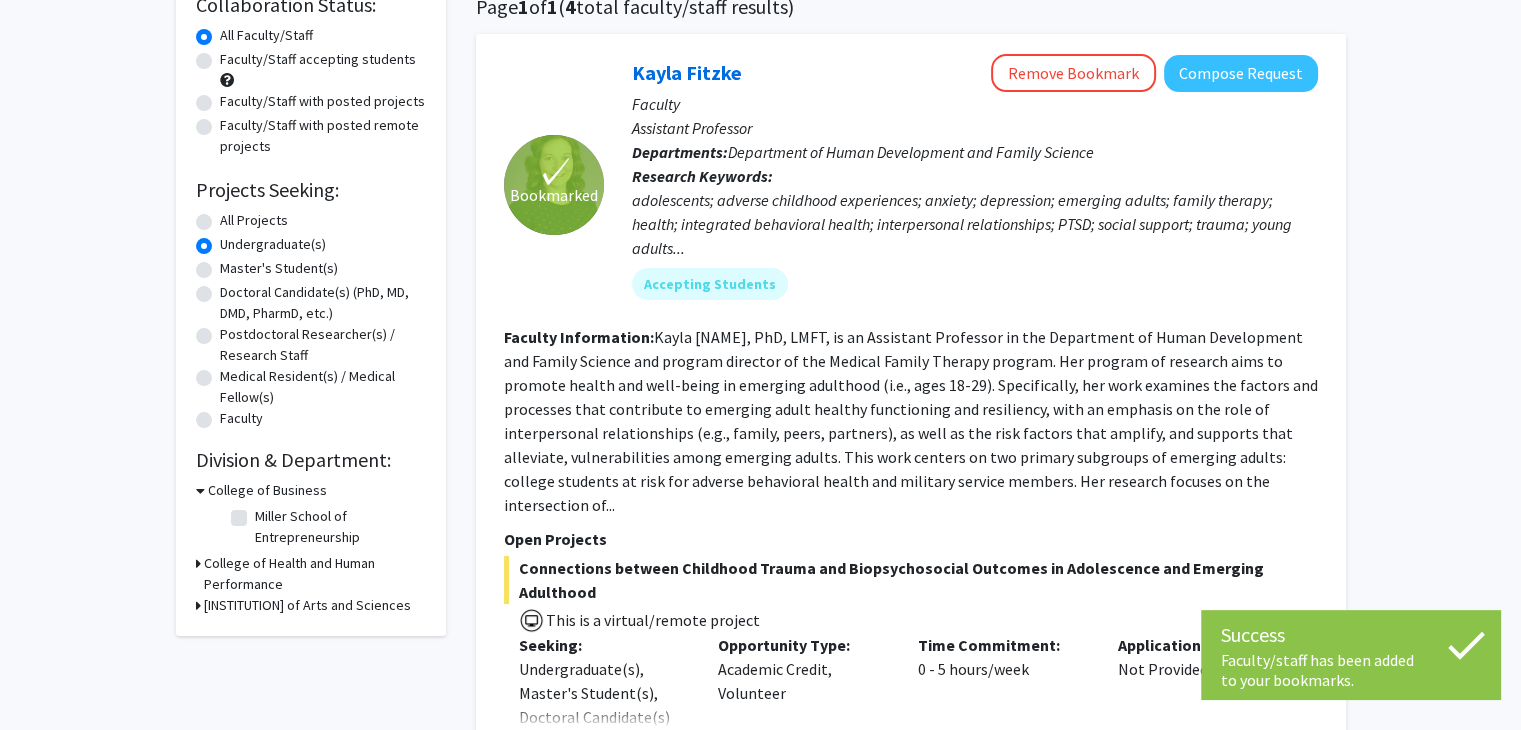 scroll, scrollTop: 395, scrollLeft: 0, axis: vertical 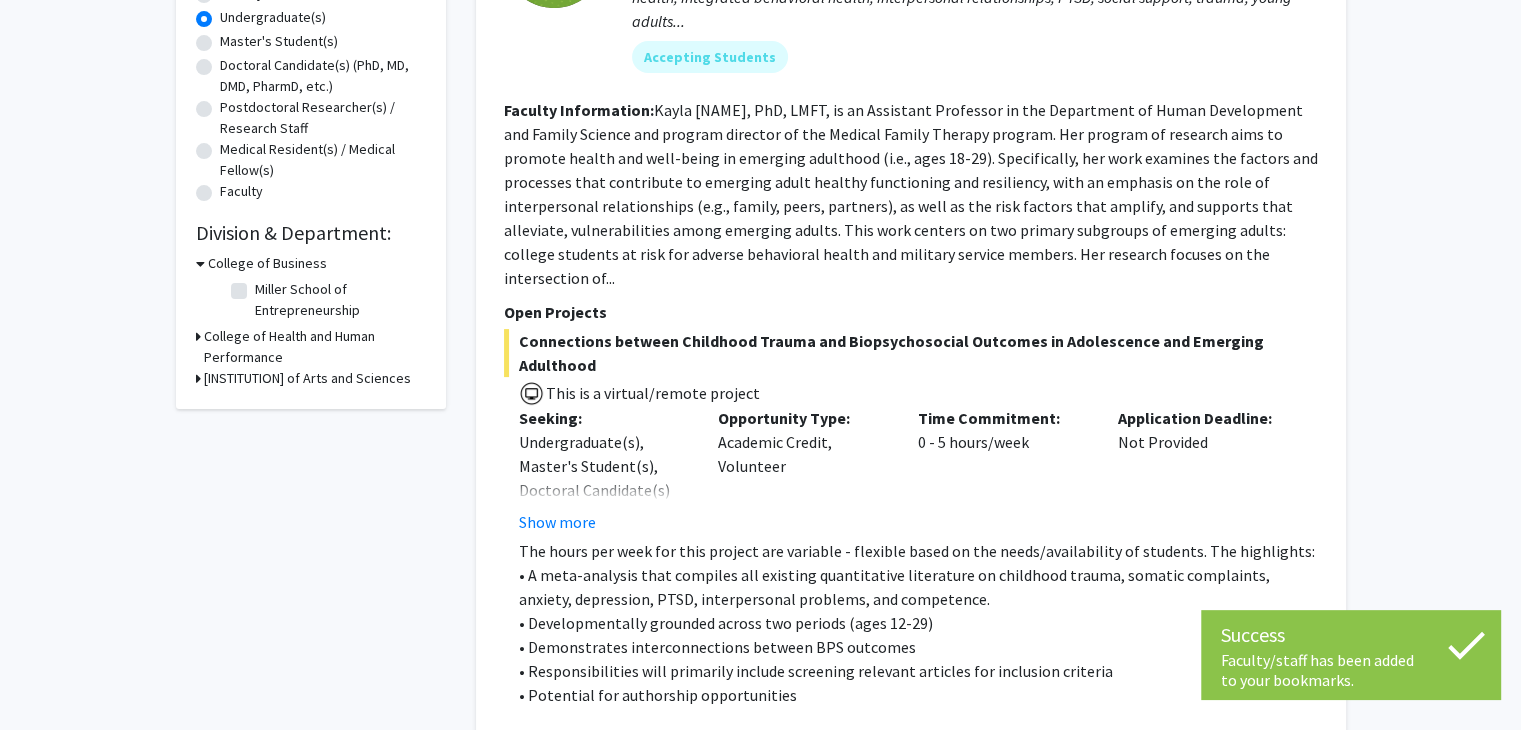click on "Refine By Collaboration Status: Collaboration Status  All Faculty/Staff    Collaboration Status  Faculty/Staff accepting students    Collaboration Status  Faculty/Staff with posted projects    Collaboration Status  Faculty/Staff with posted remote projects    Projects Seeking: Projects Seeking Level  All Projects    Projects Seeking Level  Undergraduate(s)    Projects Seeking Level  Master's Student(s)    Projects Seeking Level  Doctoral Candidate(s) (PhD, MD, DMD, PharmD, etc.)    Projects Seeking Level  Postdoctoral Researcher(s) / Research Staff    Projects Seeking Level  Medical Resident(s) / Medical Fellow(s)    Projects Seeking Level  Faculty    Division & Department:      College of Business  Miller School of Entrepreneurship  Miller School of Entrepreneurship       College of Health and Human Performance       Thomas Harriot College of Arts and Sciences" 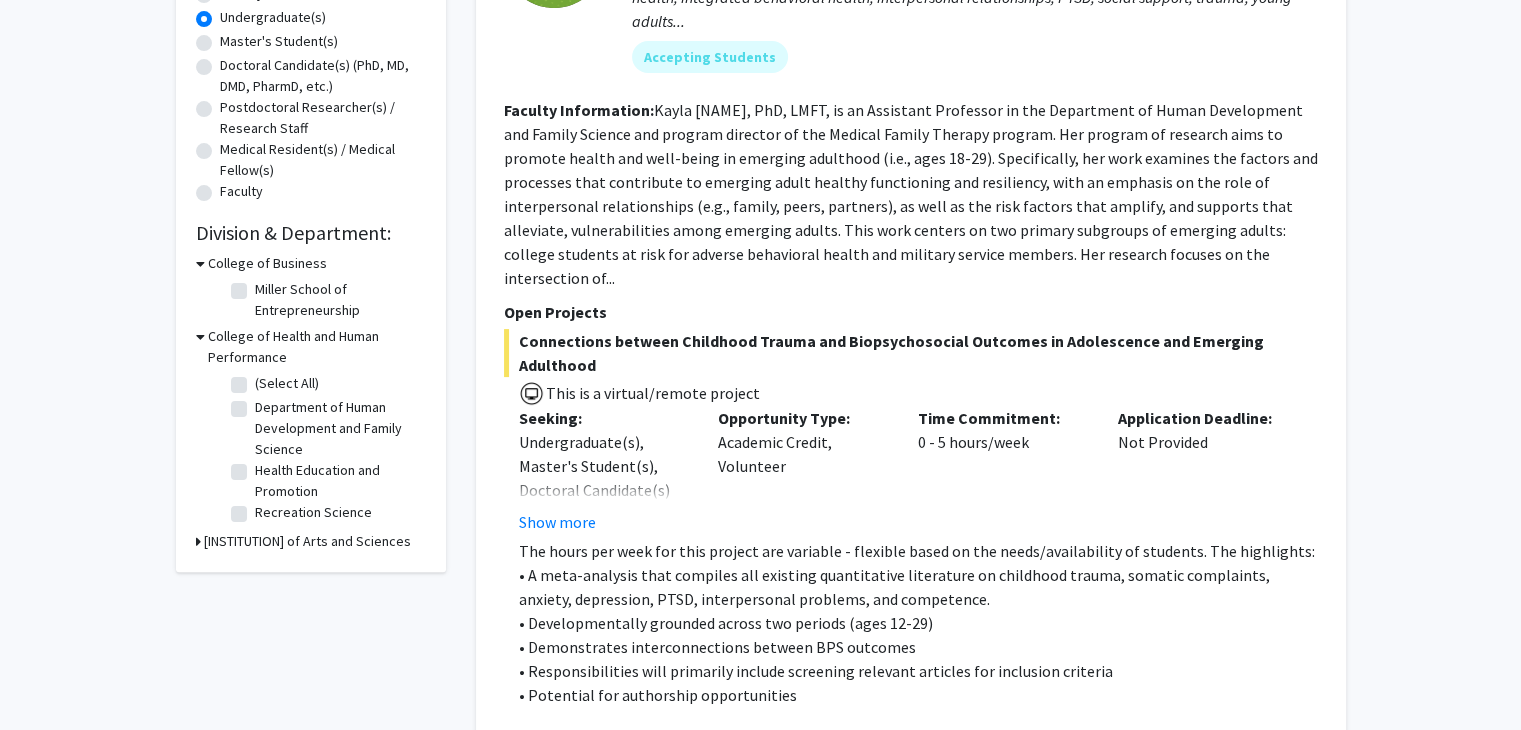 click on "(Select All)  (Select All)" 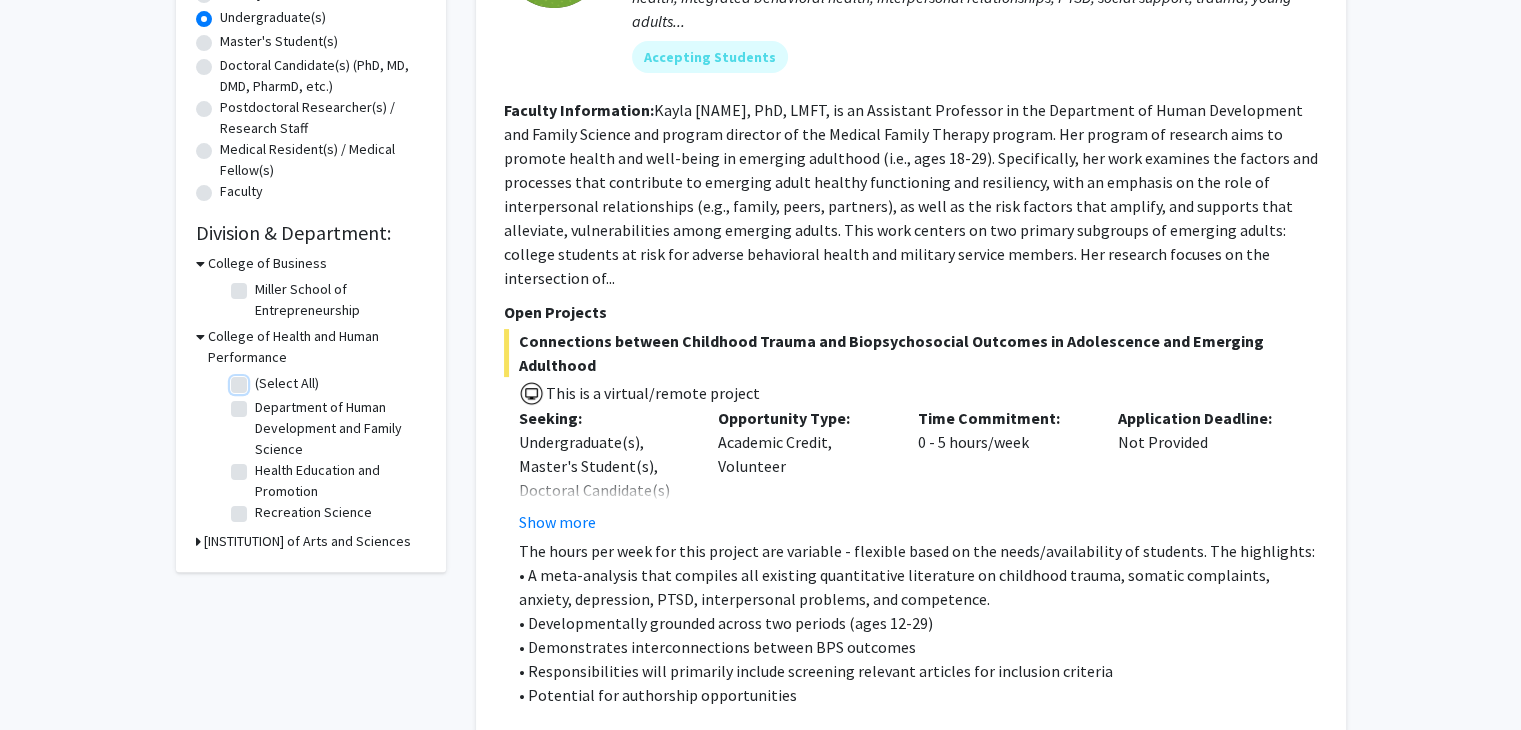 click on "(Select All)" at bounding box center (261, 379) 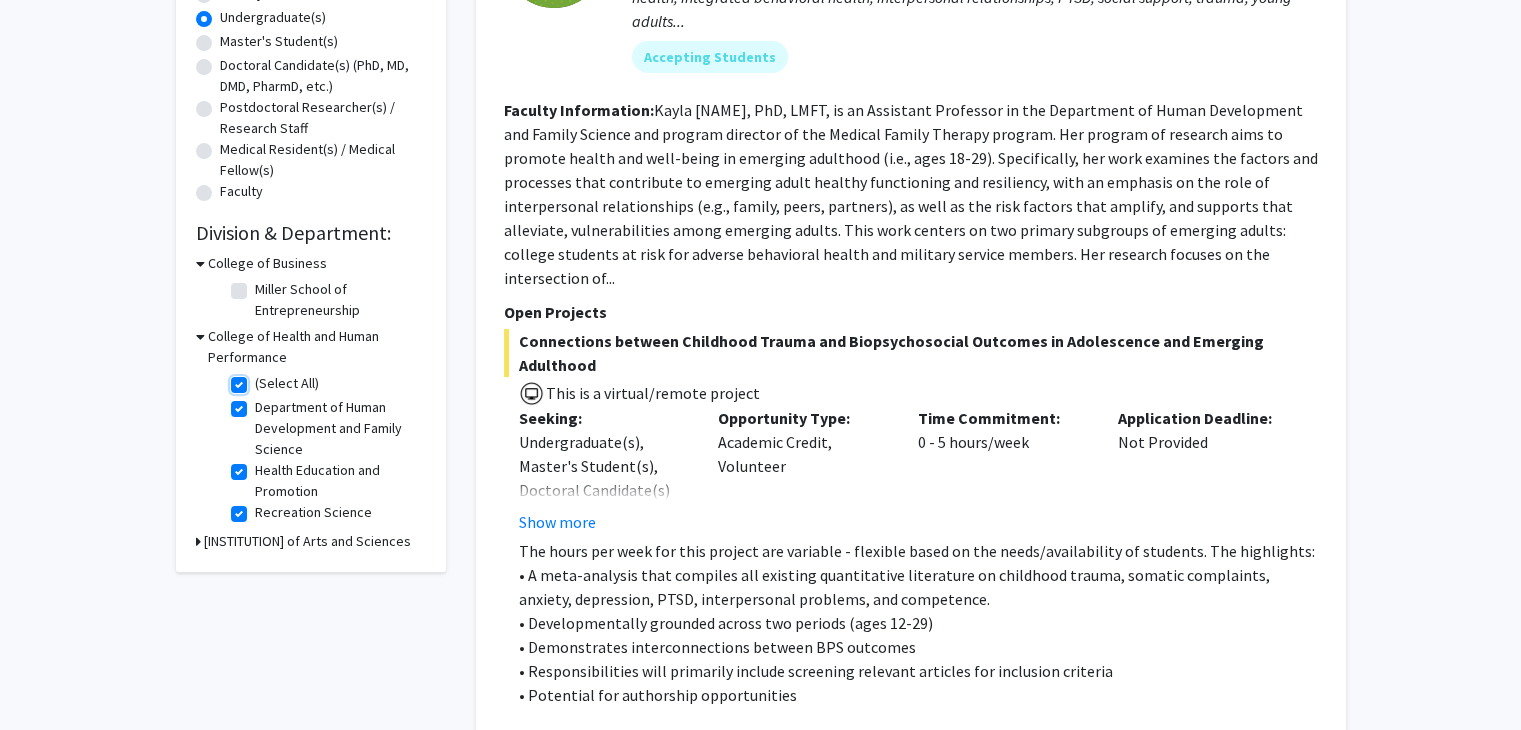 checkbox on "true" 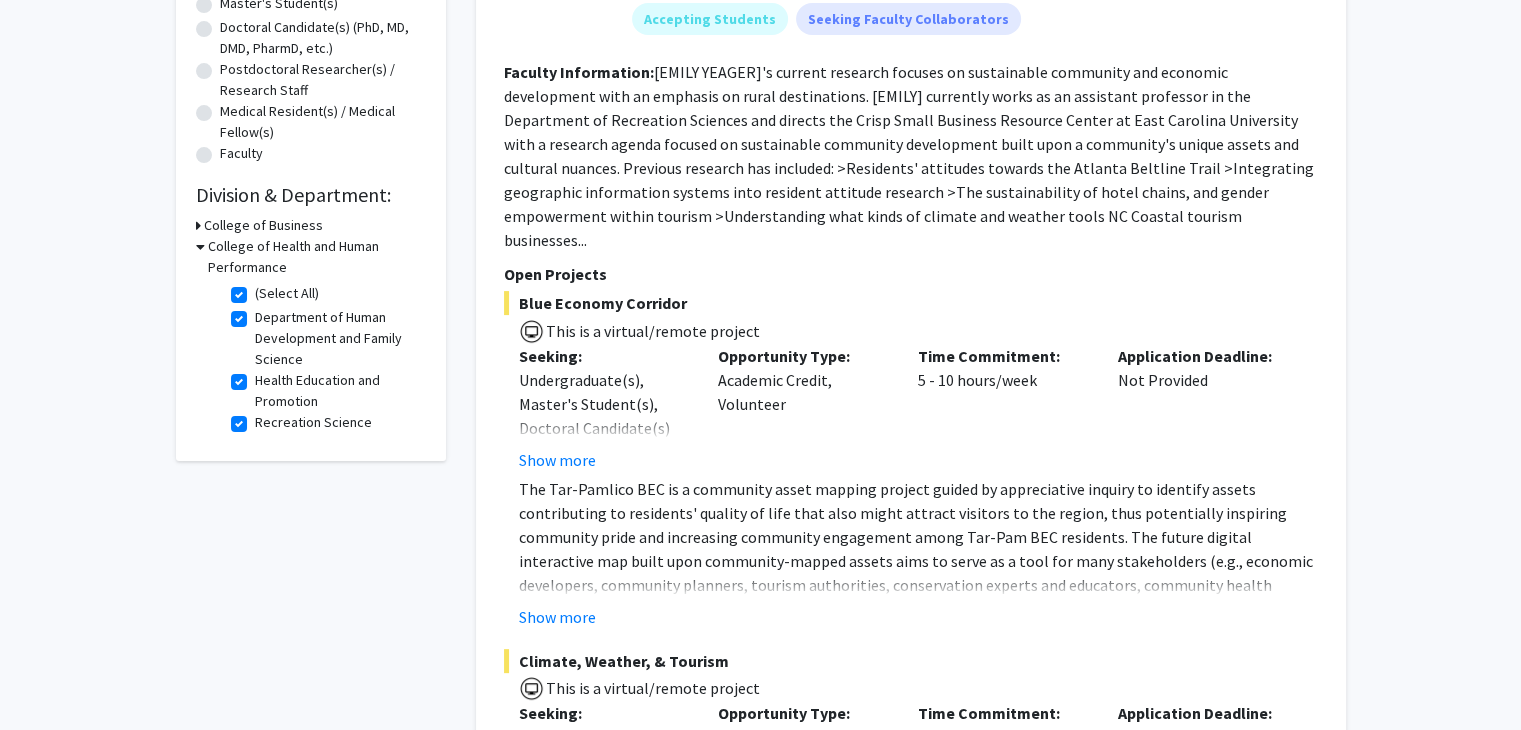scroll, scrollTop: 500, scrollLeft: 0, axis: vertical 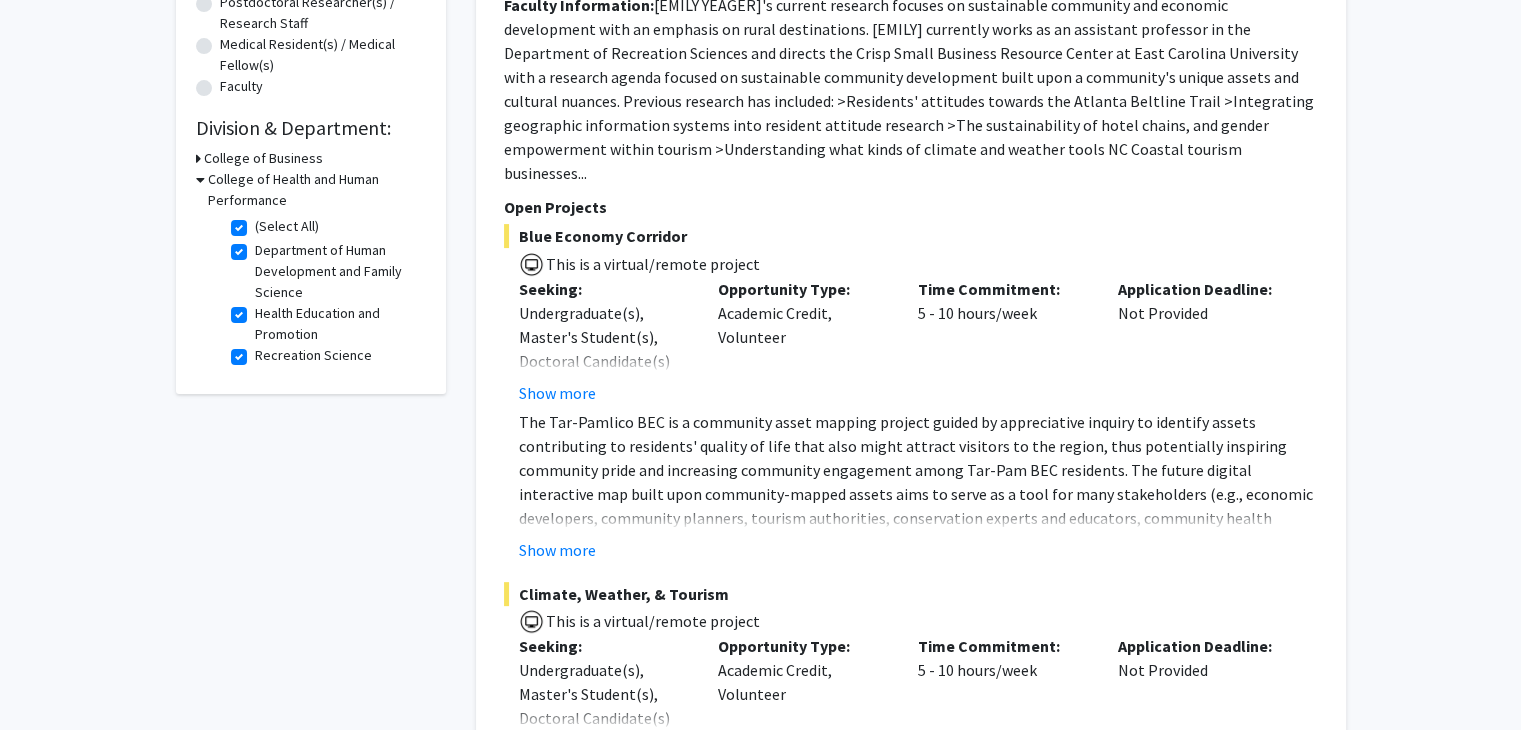 click 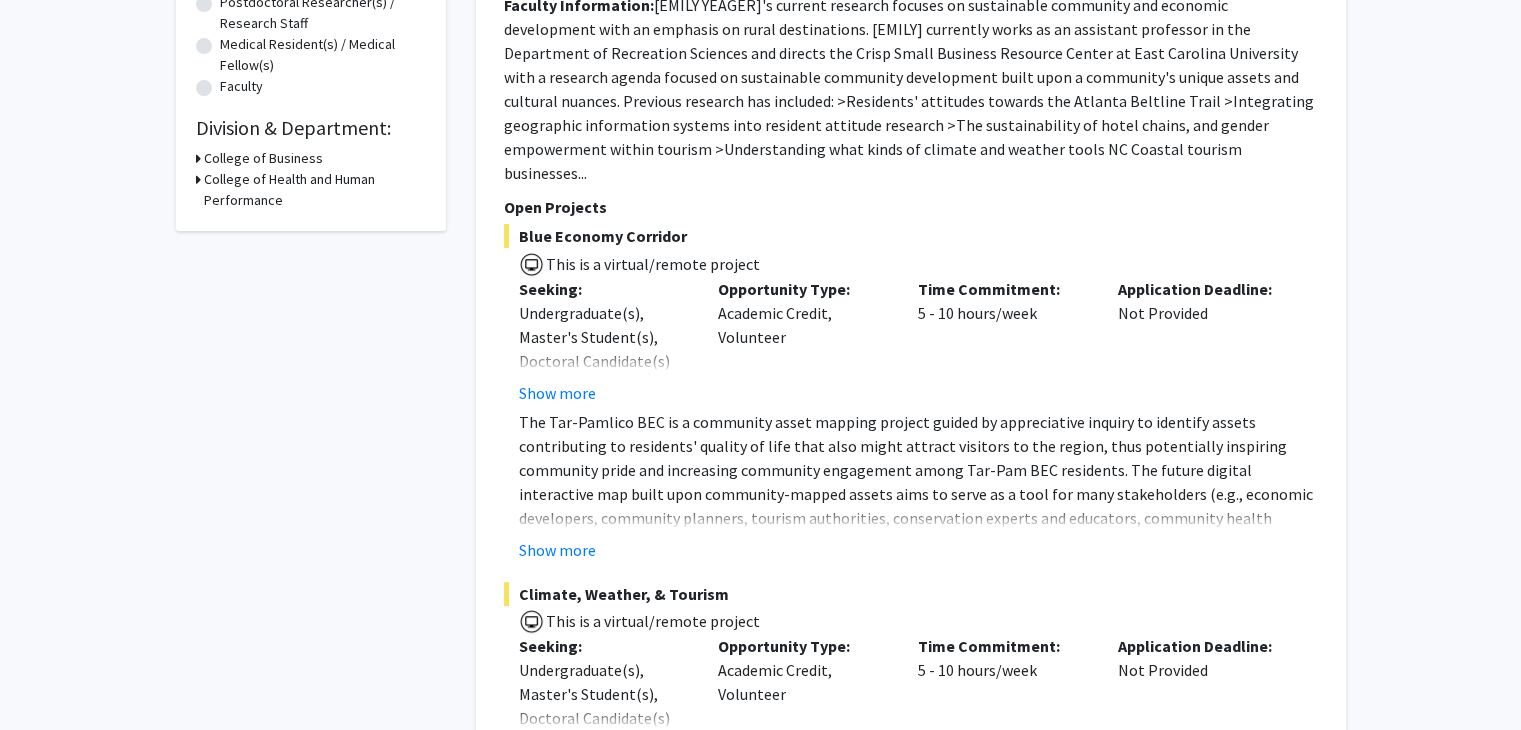 click 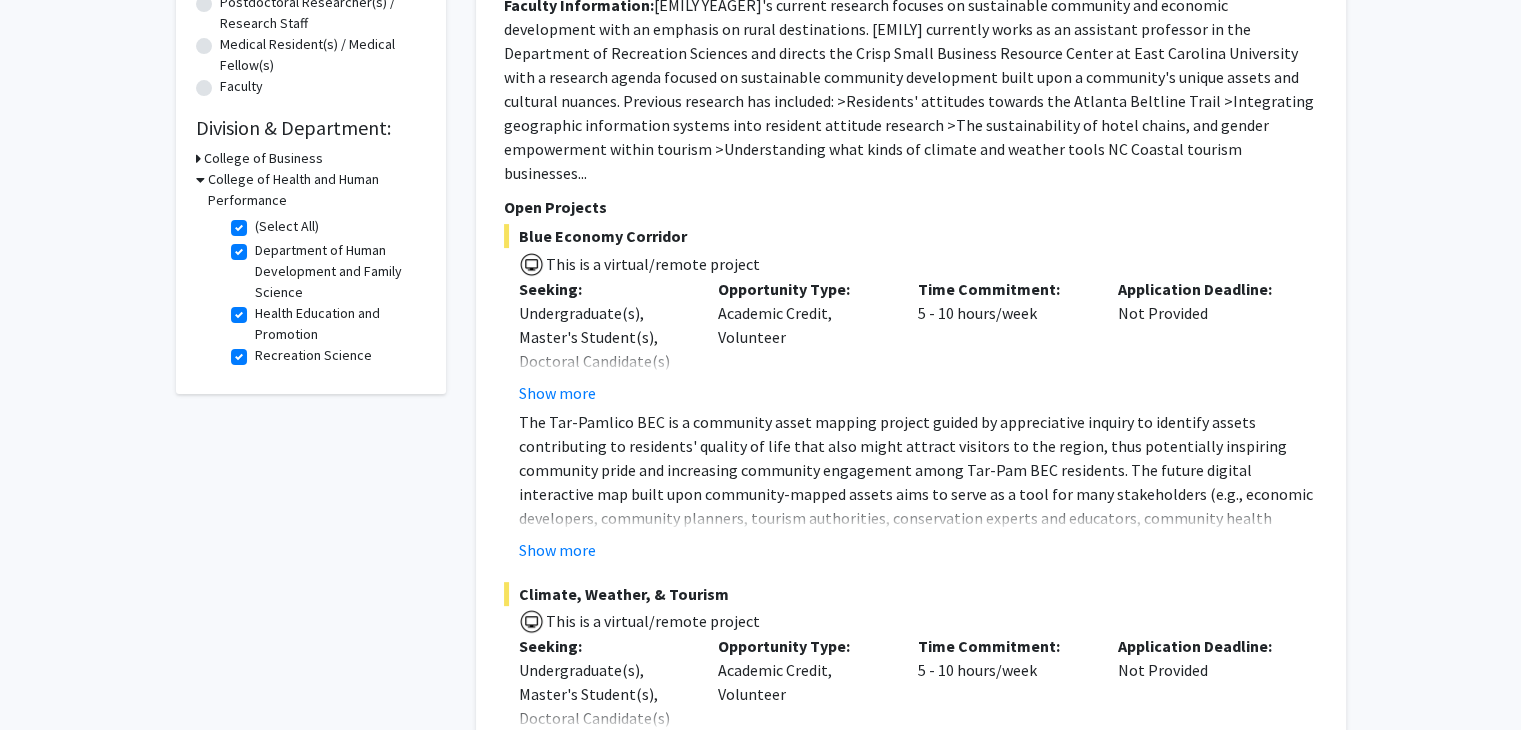 click on "(Select All)" 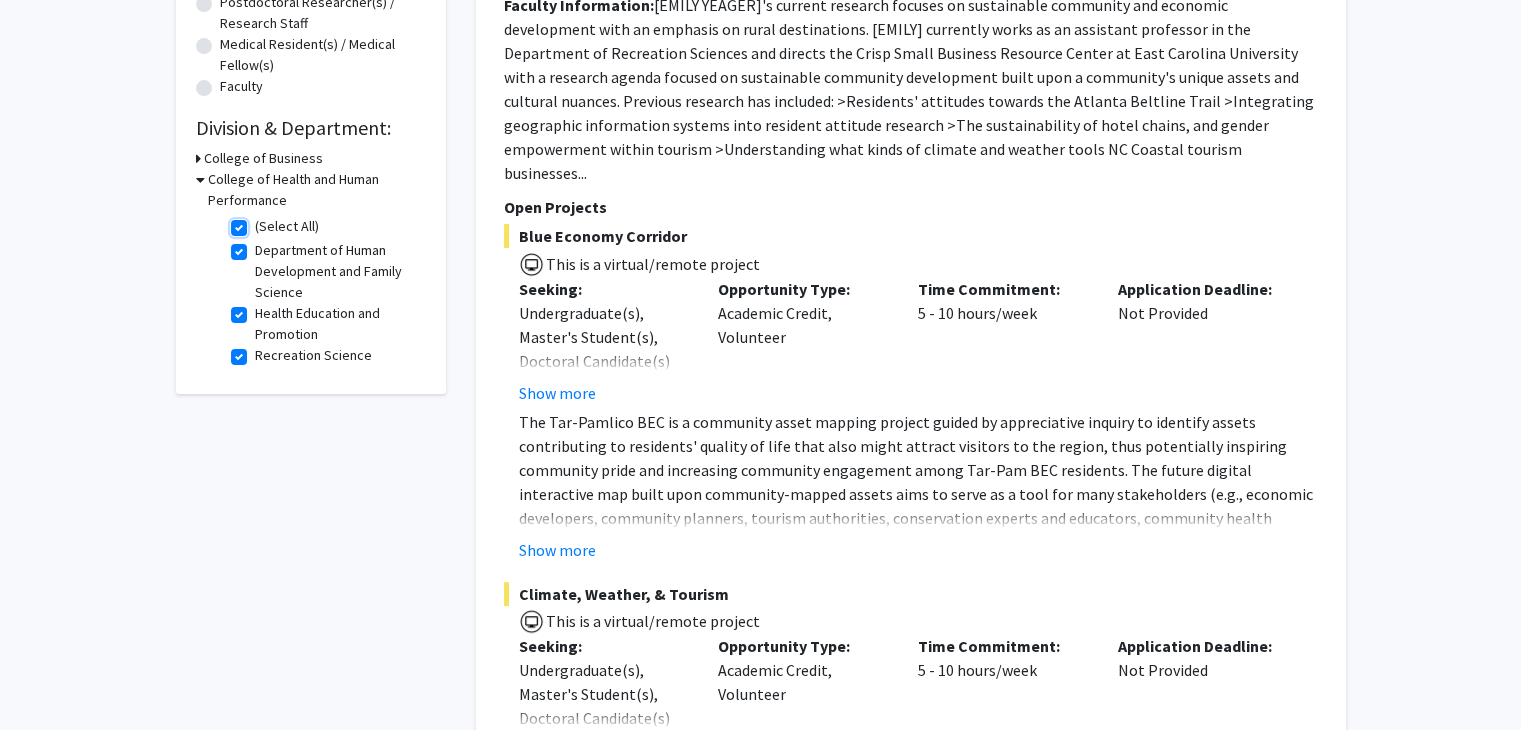 click on "(Select All)" at bounding box center (261, 222) 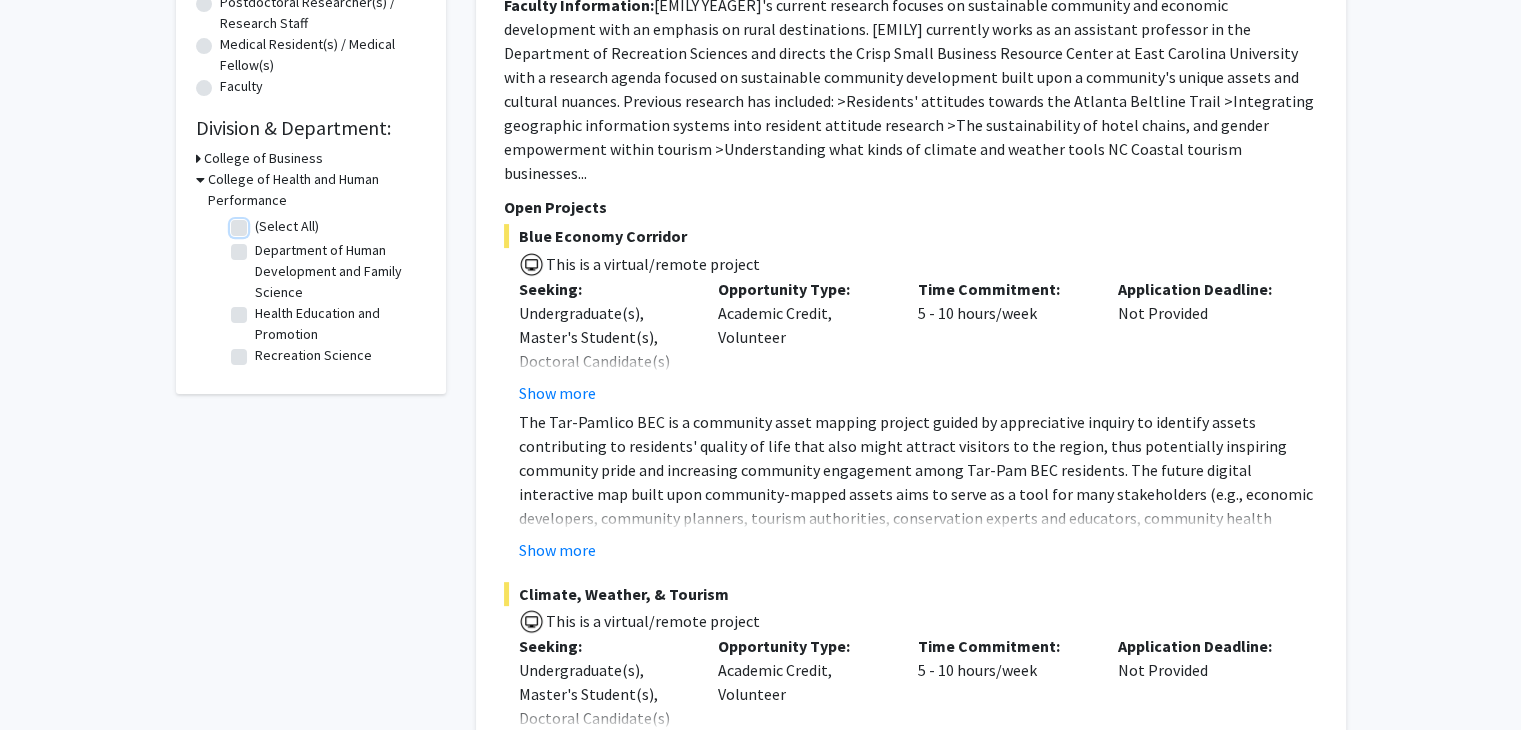 checkbox on "false" 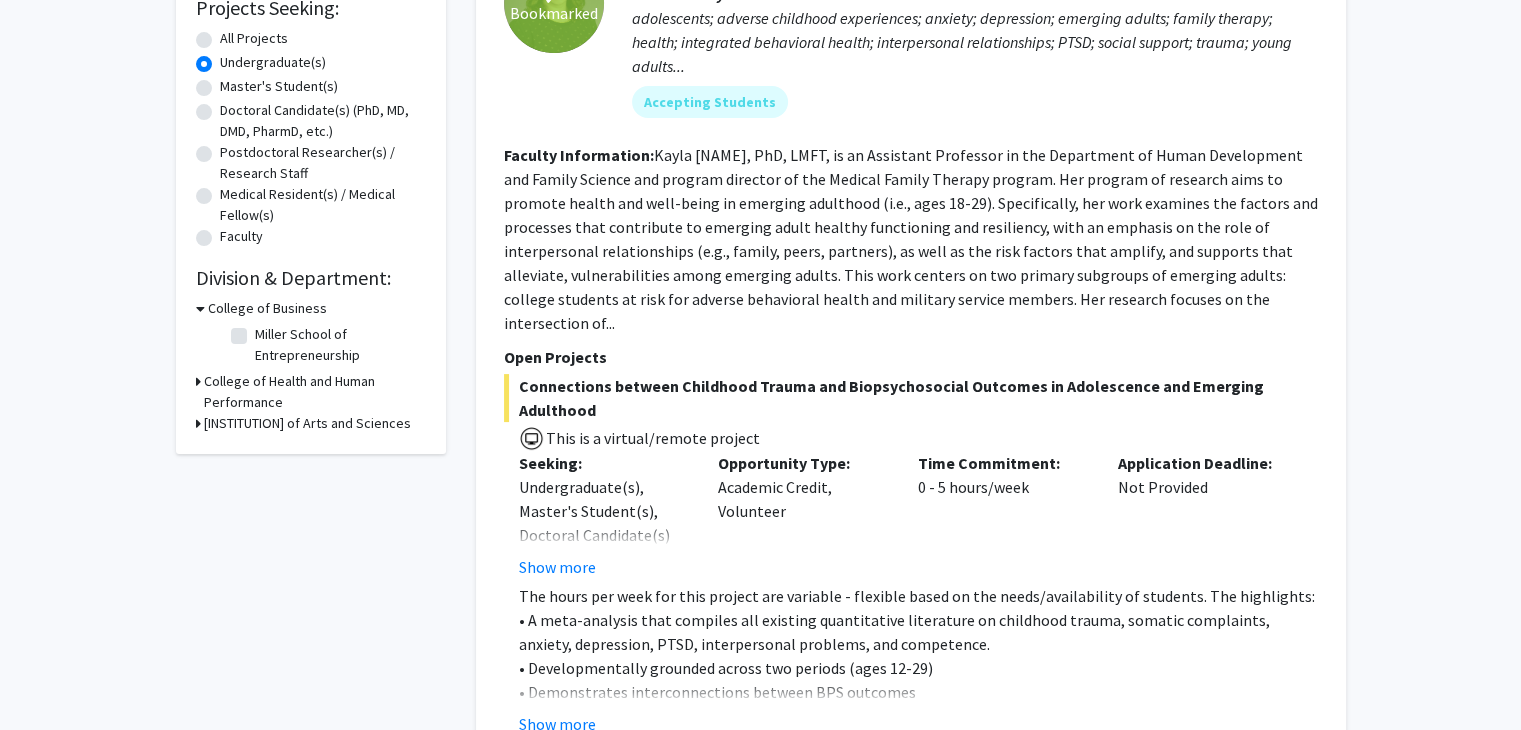 scroll, scrollTop: 600, scrollLeft: 0, axis: vertical 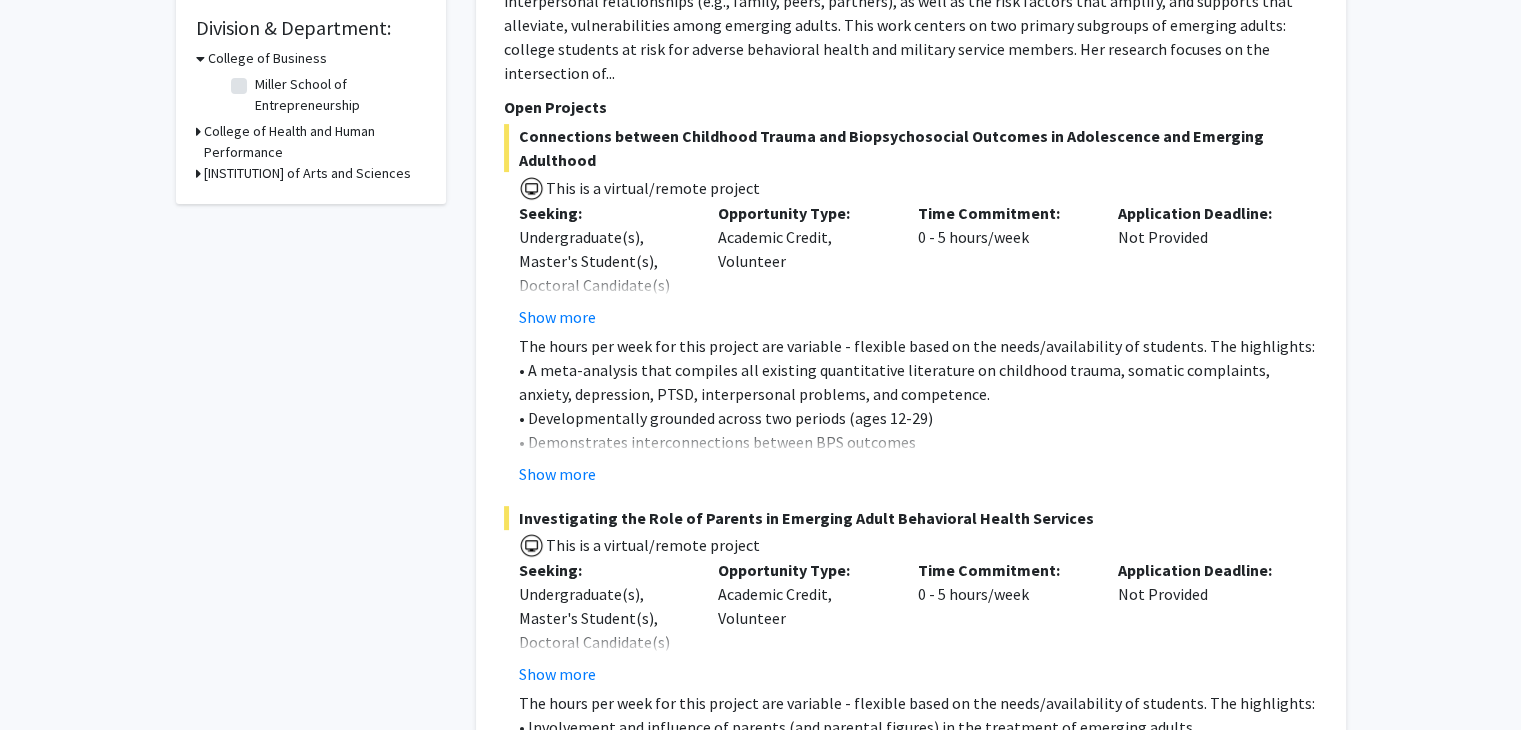 click on "[INSTITUTION] of Arts and Sciences" at bounding box center (307, 173) 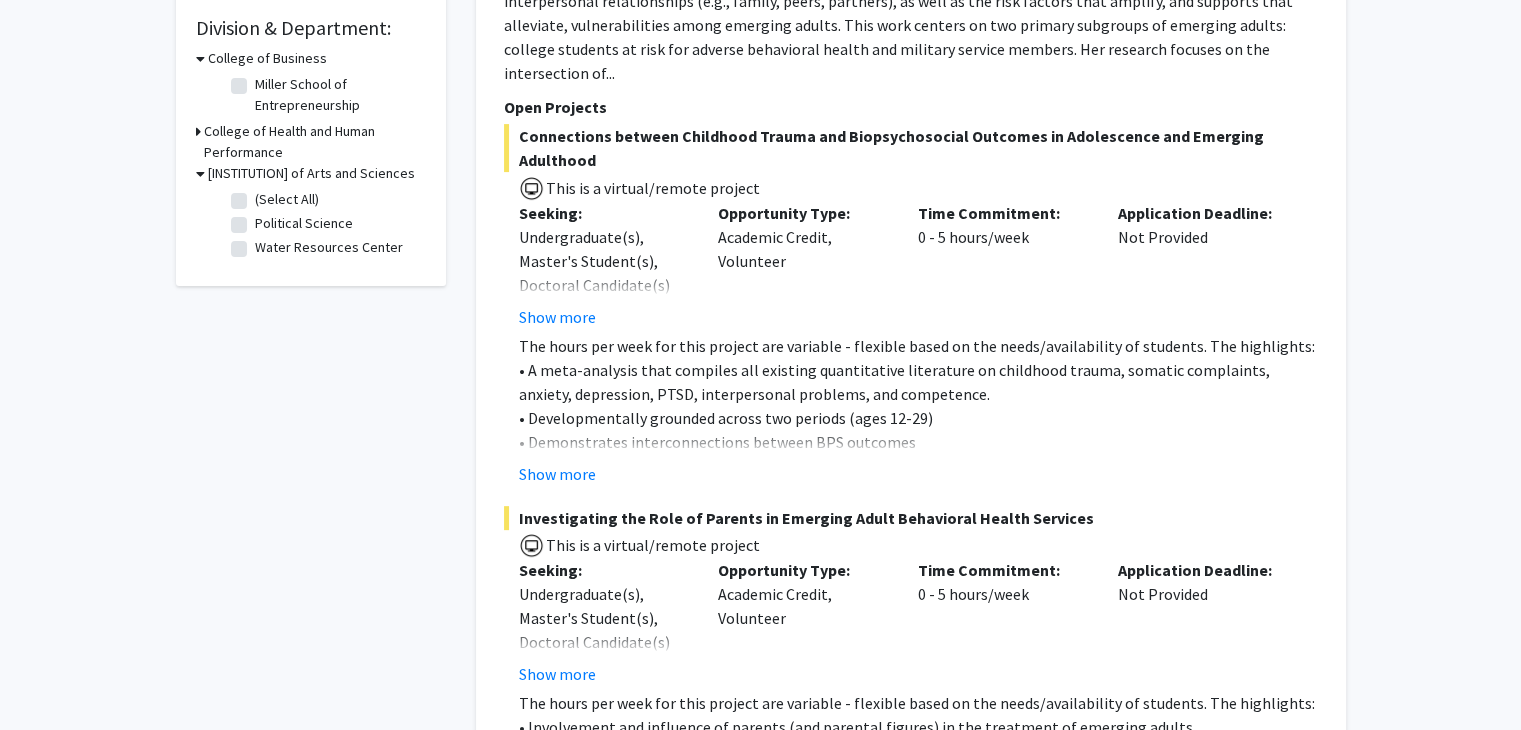 click on "College of Health and Human Performance" at bounding box center (315, 142) 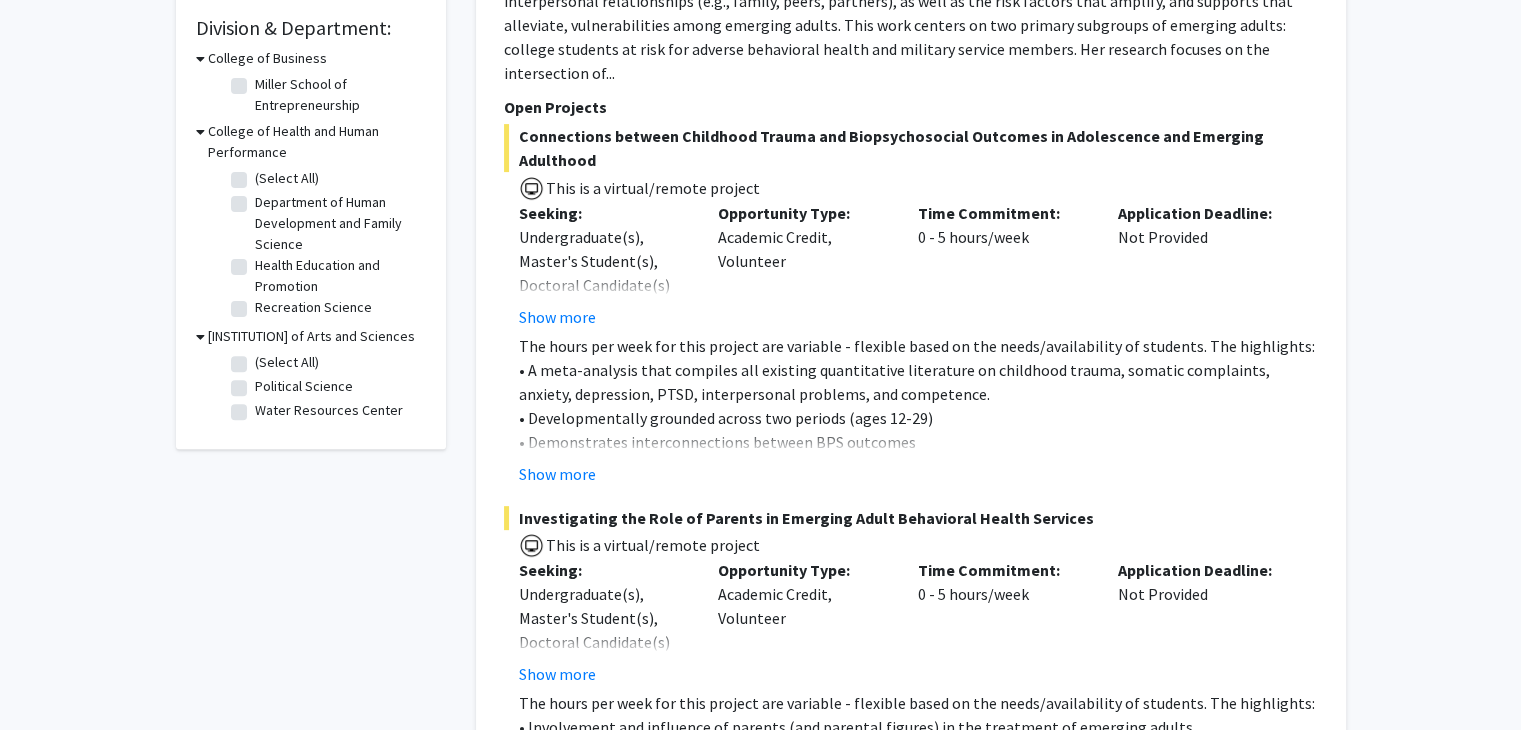 click on "Health Education and Promotion" 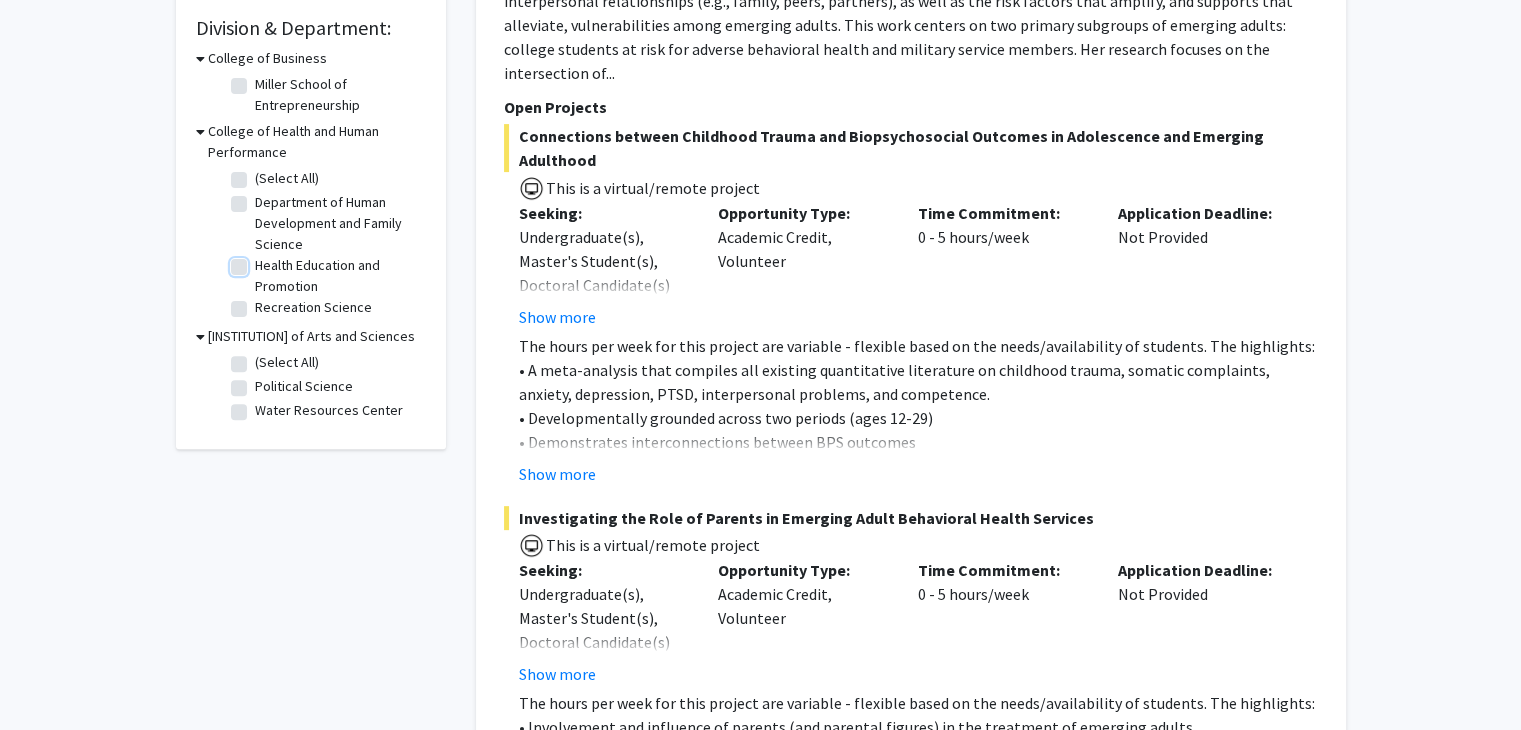 click on "Health Education and Promotion" at bounding box center [261, 261] 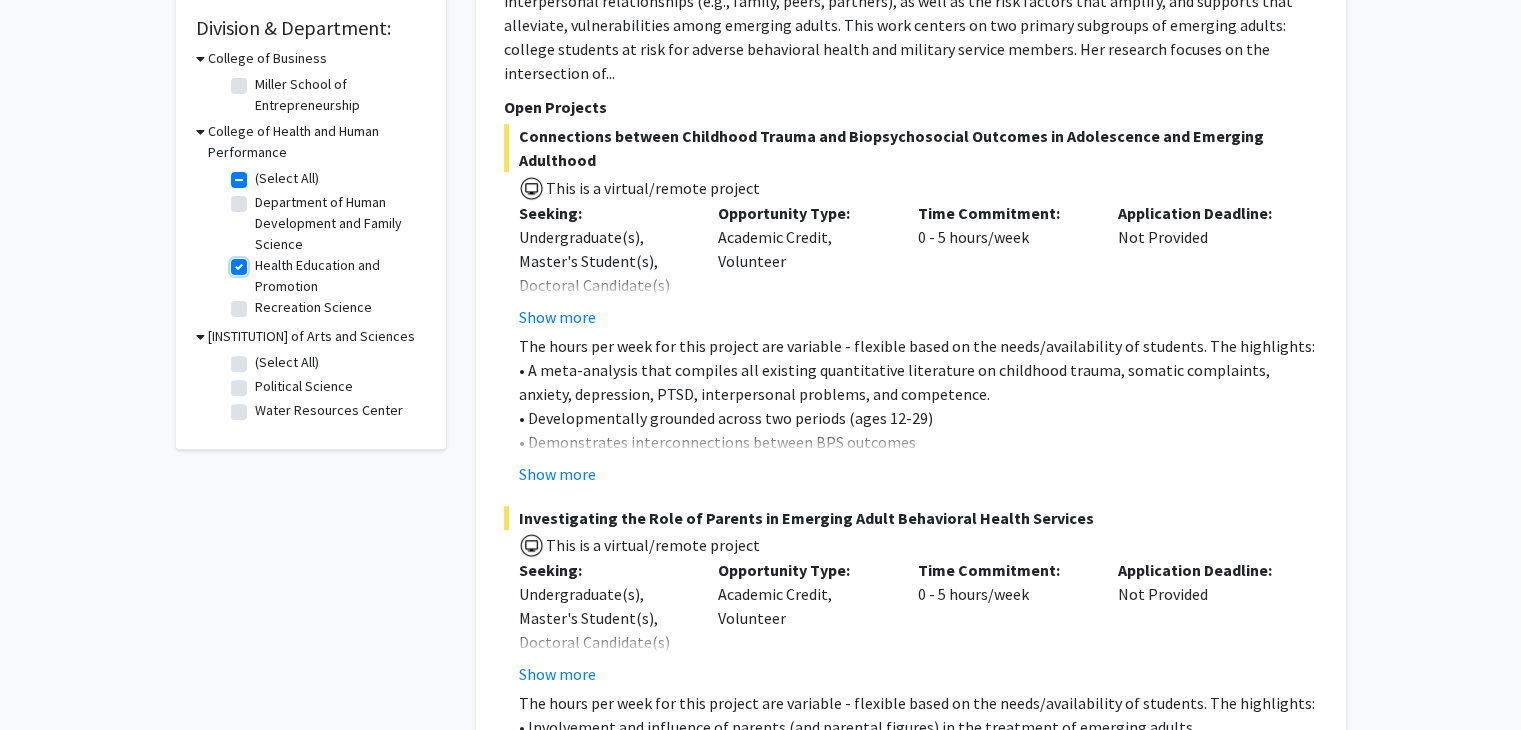 checkbox on "true" 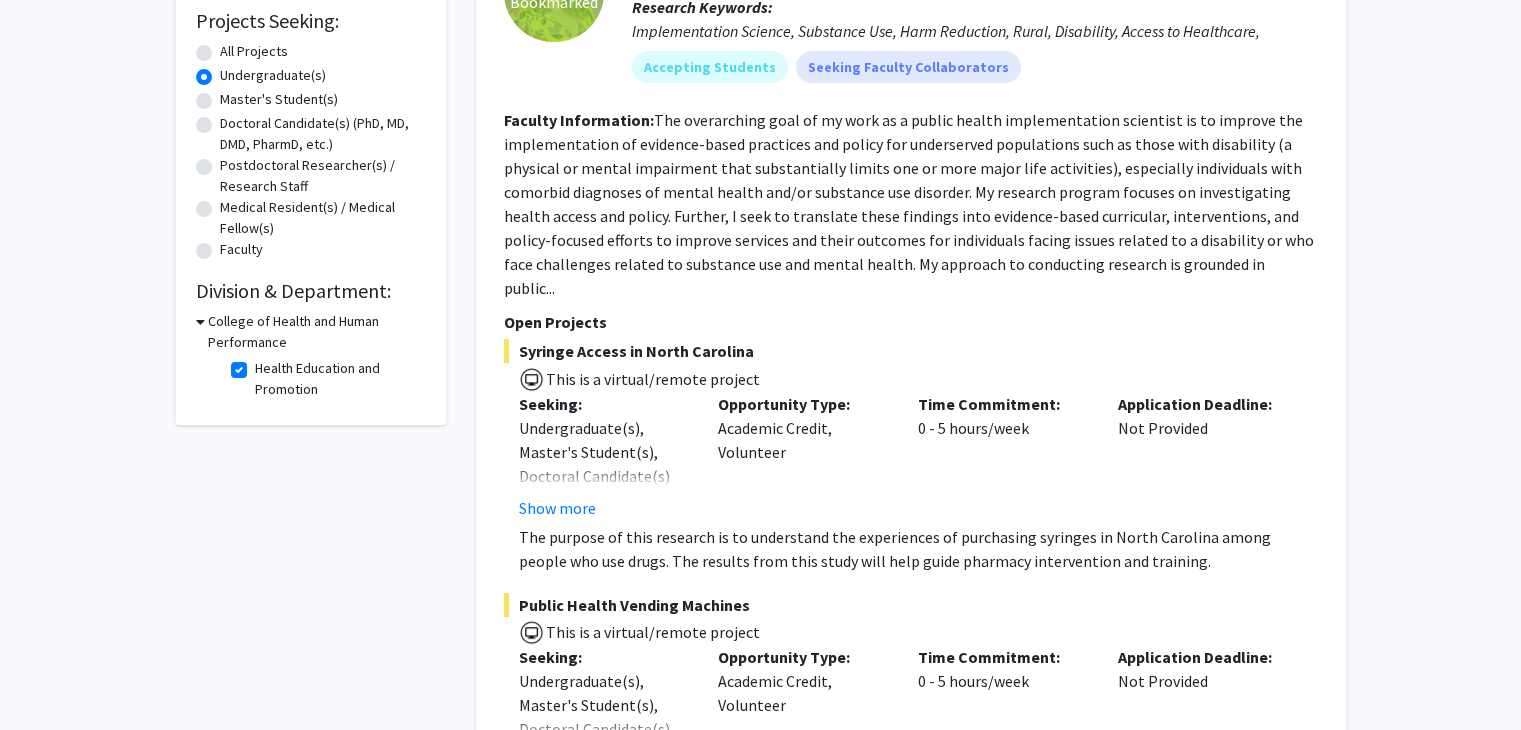 scroll, scrollTop: 500, scrollLeft: 0, axis: vertical 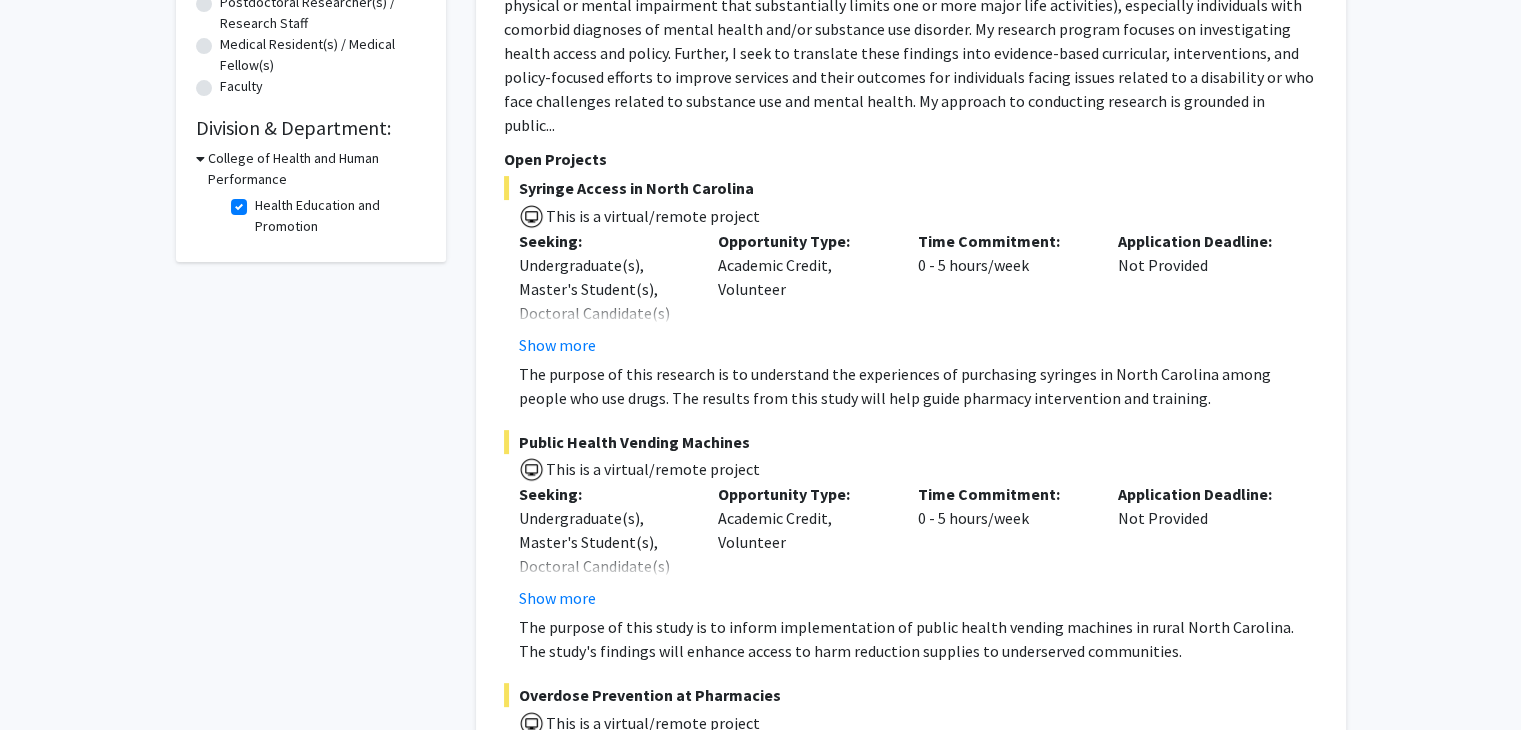 click on "Health Education and Promotion" 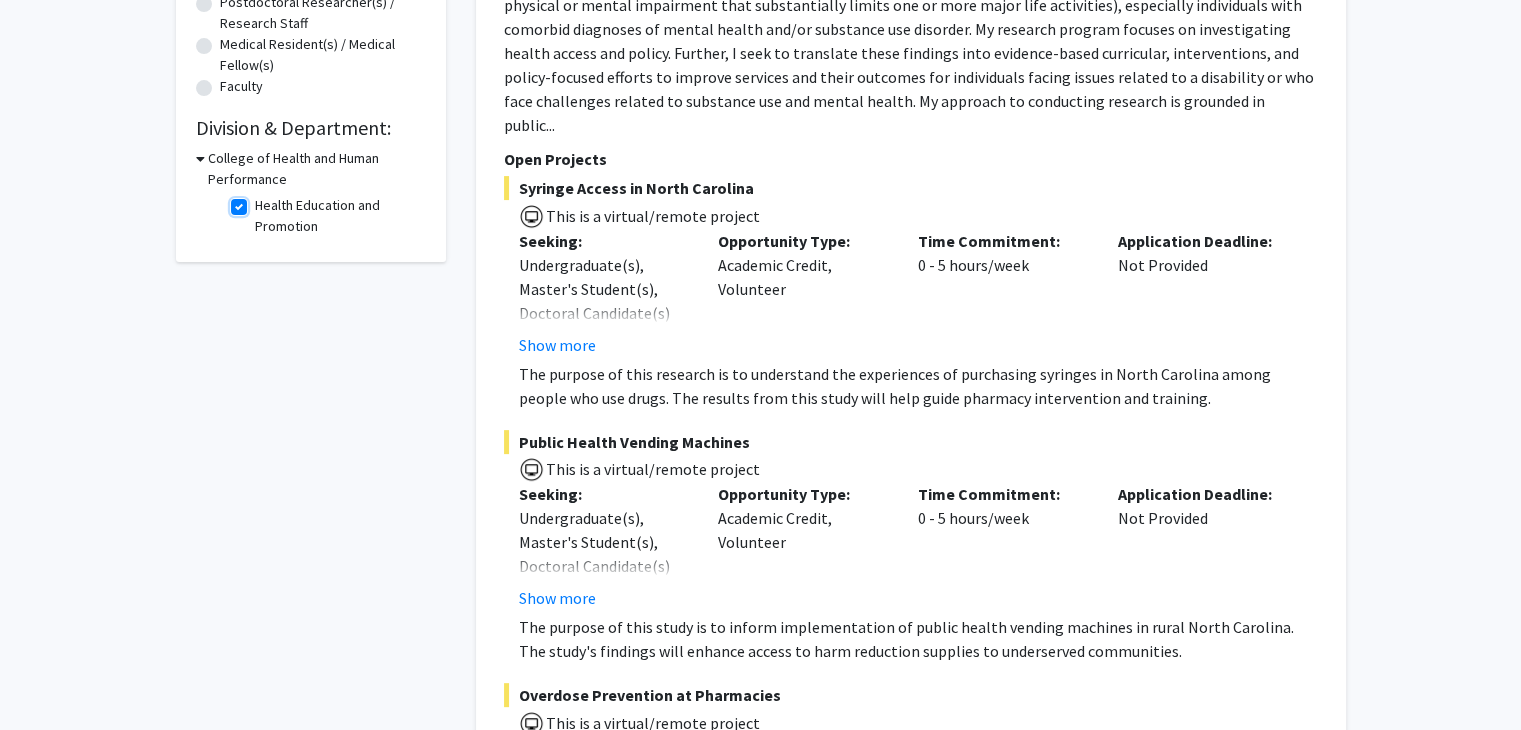 click on "Health Education and Promotion" at bounding box center [261, 201] 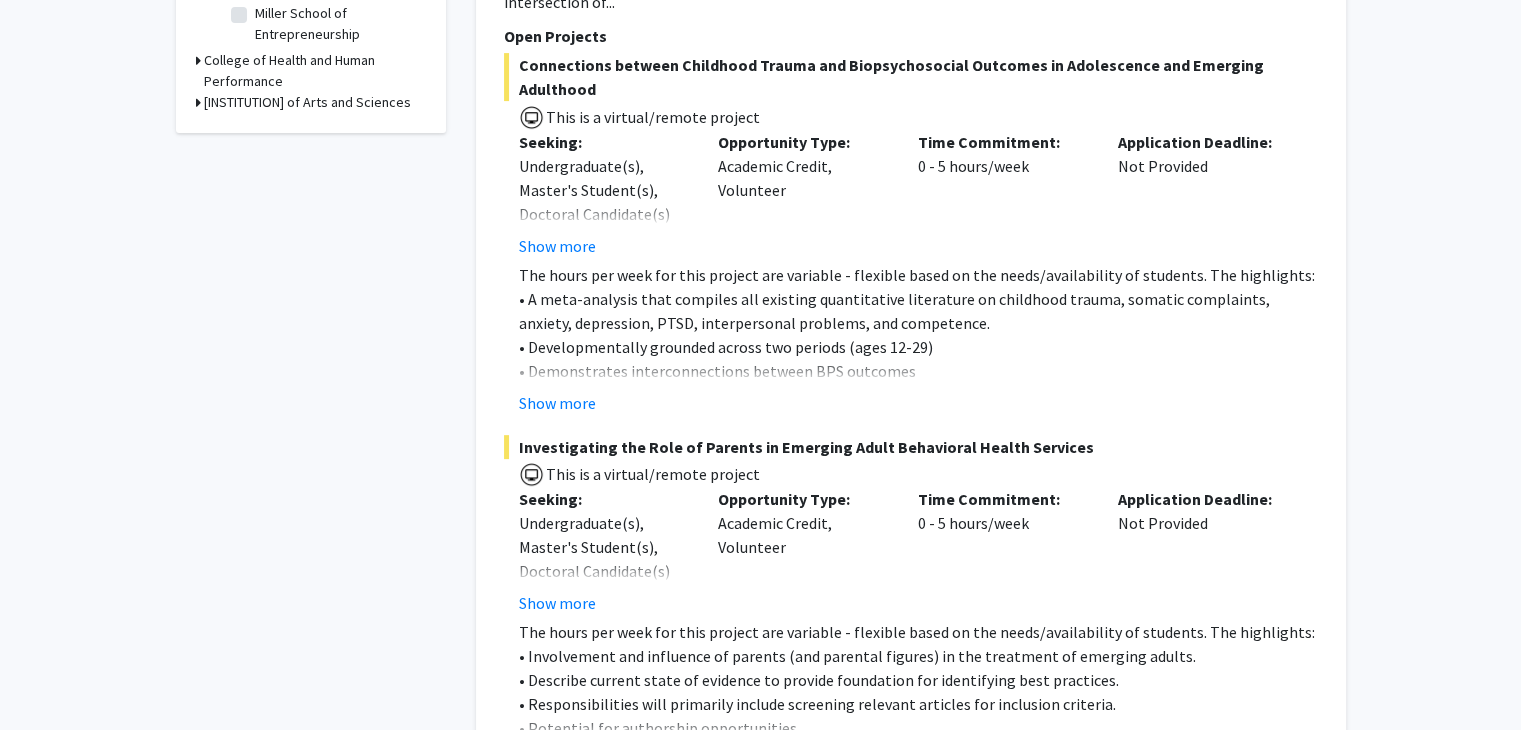 scroll, scrollTop: 400, scrollLeft: 0, axis: vertical 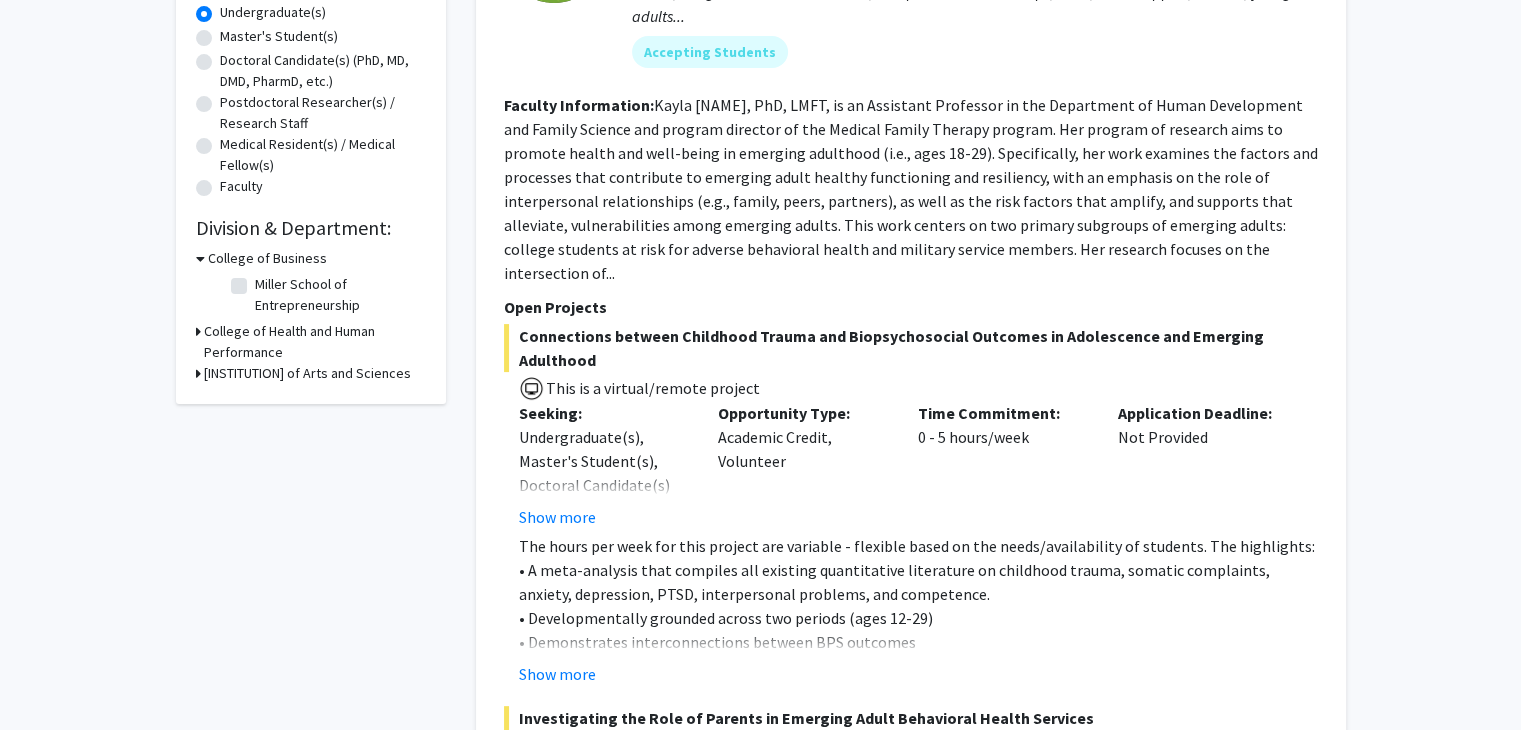 click on "College of Health and Human Performance" at bounding box center [315, 342] 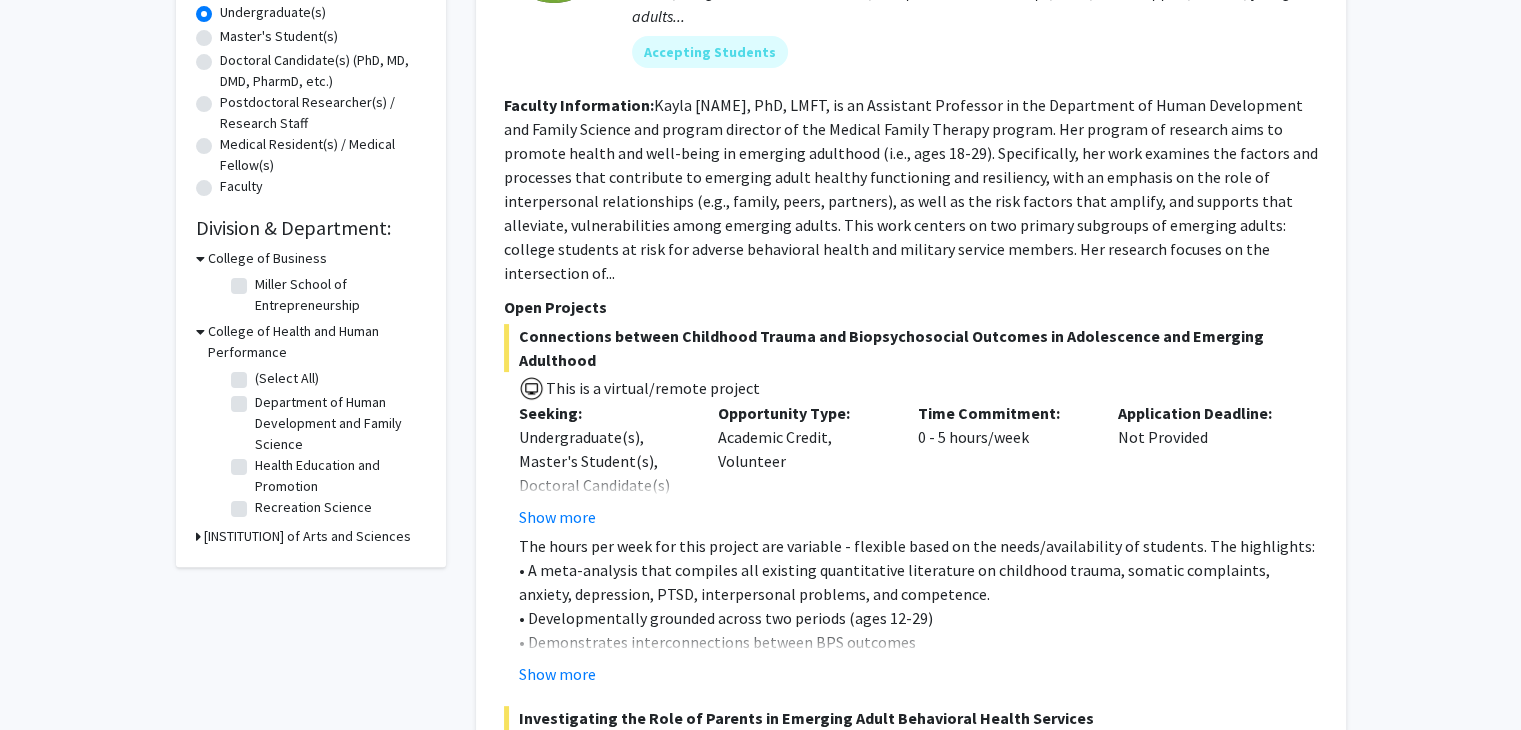 click on "(Select All)  (Select All)" 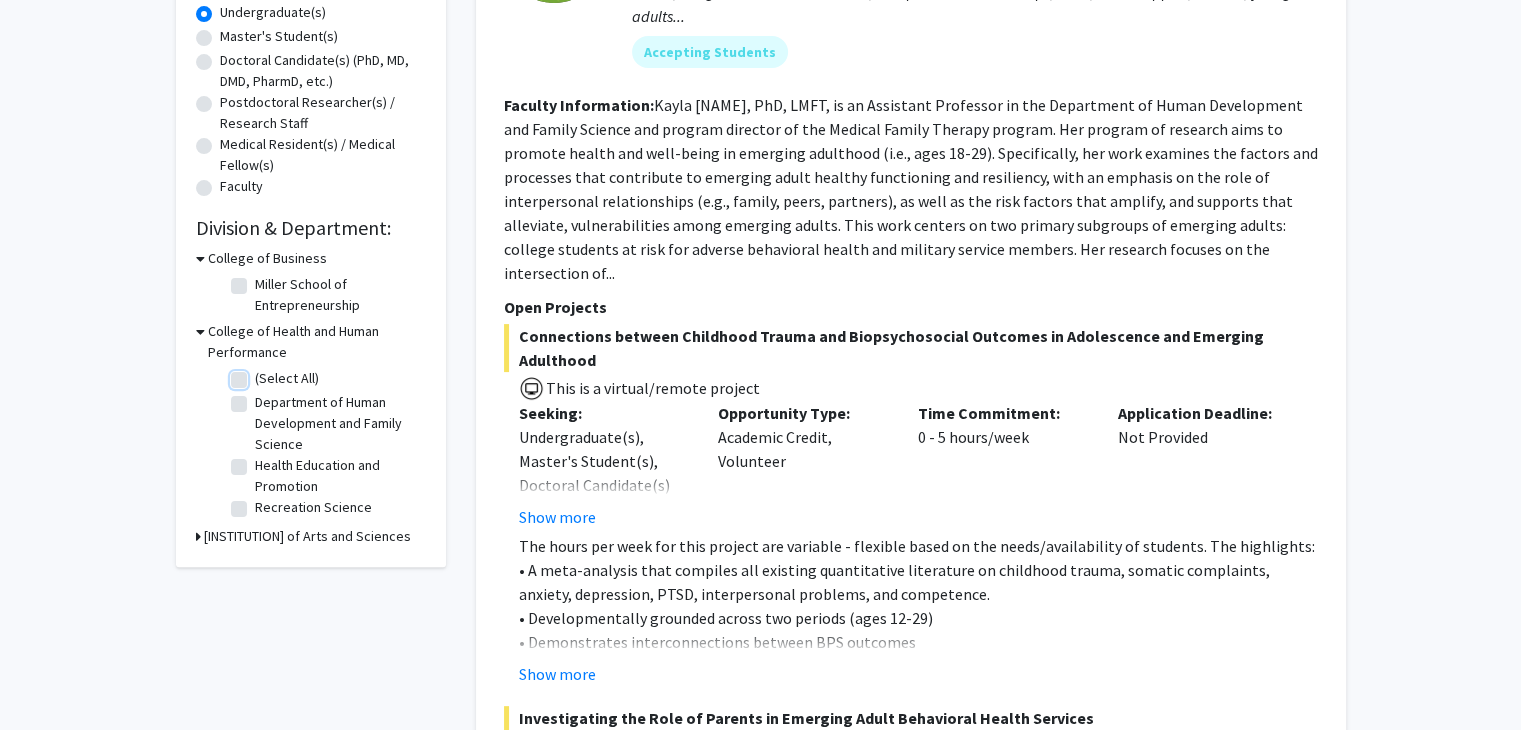 click on "(Select All)" at bounding box center (261, 374) 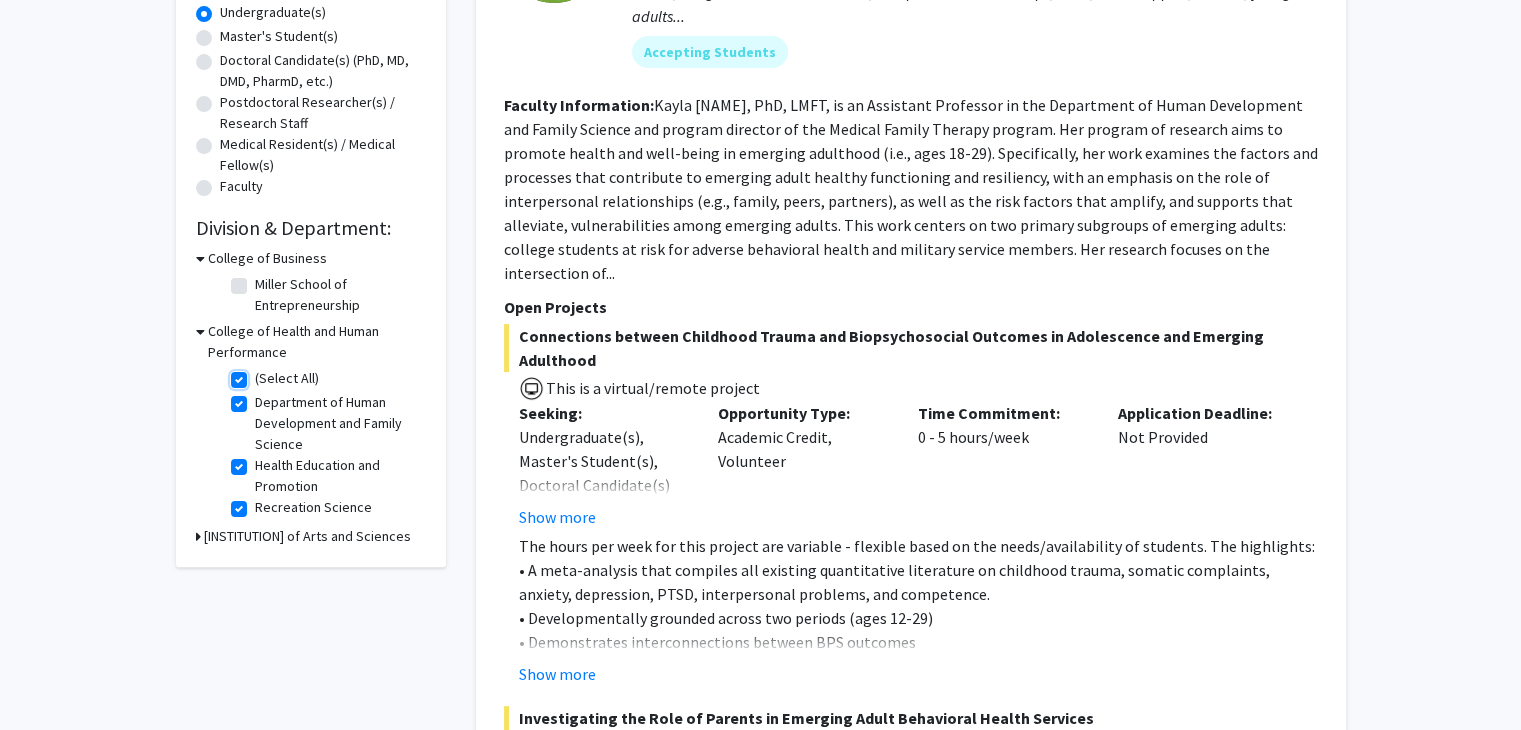 checkbox on "true" 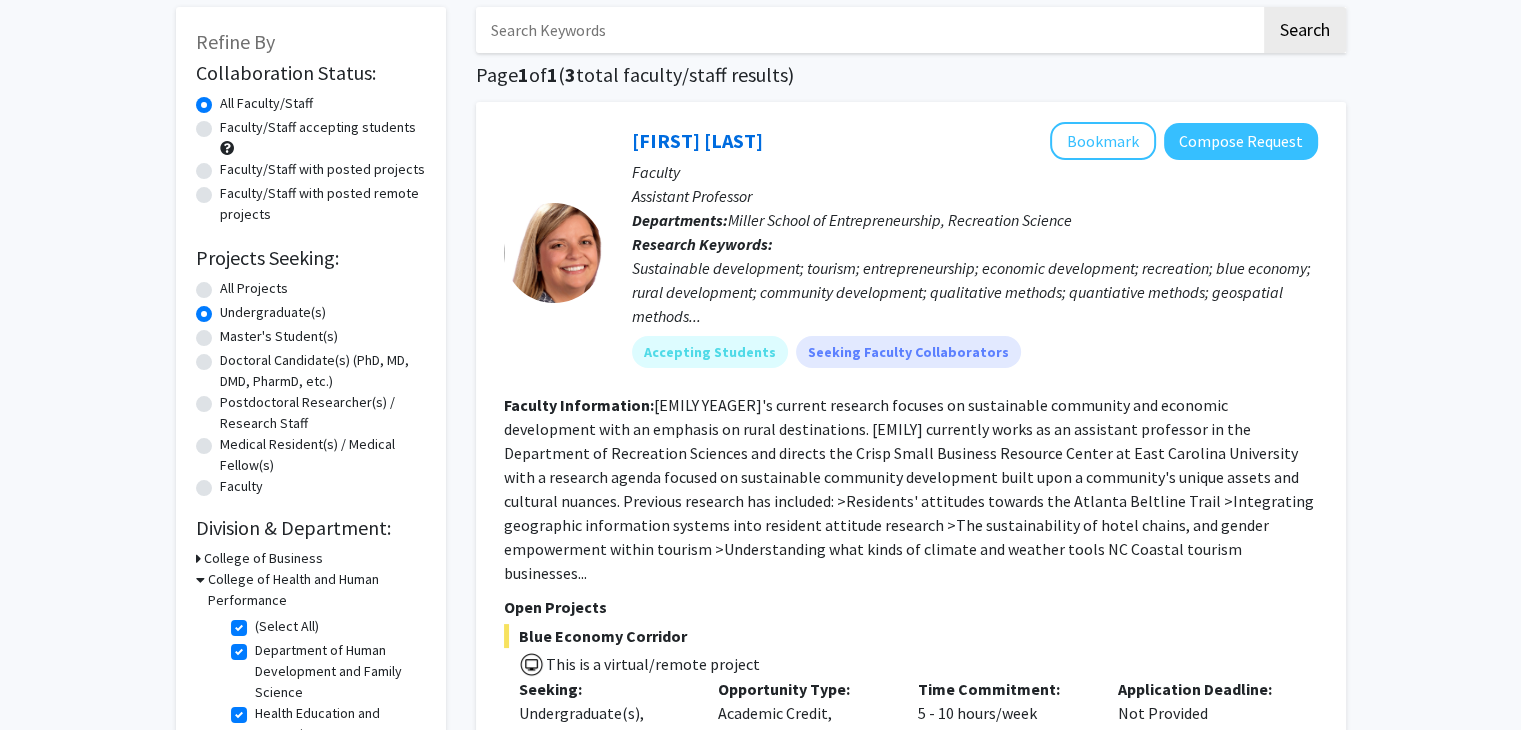 scroll, scrollTop: 200, scrollLeft: 0, axis: vertical 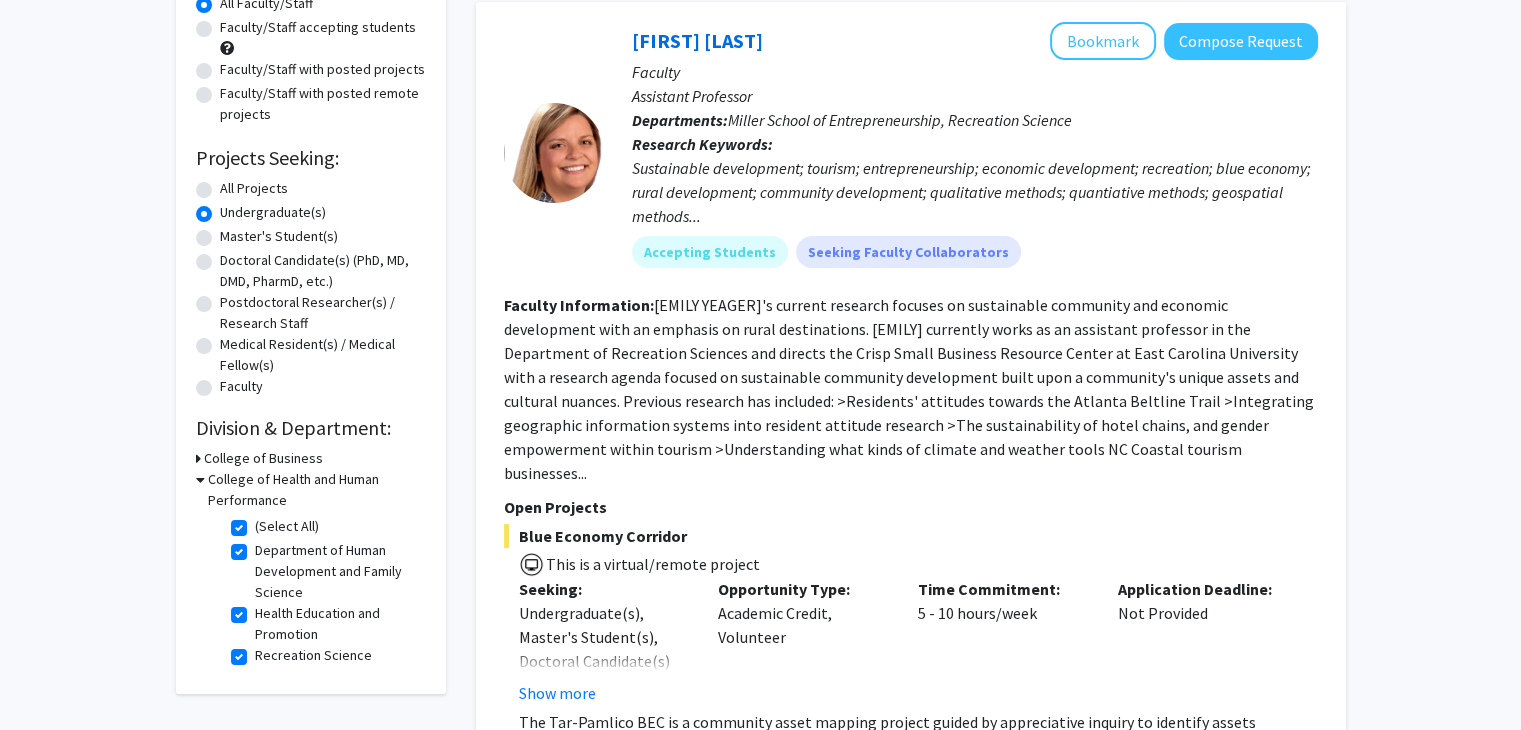 click on "(Select All)" 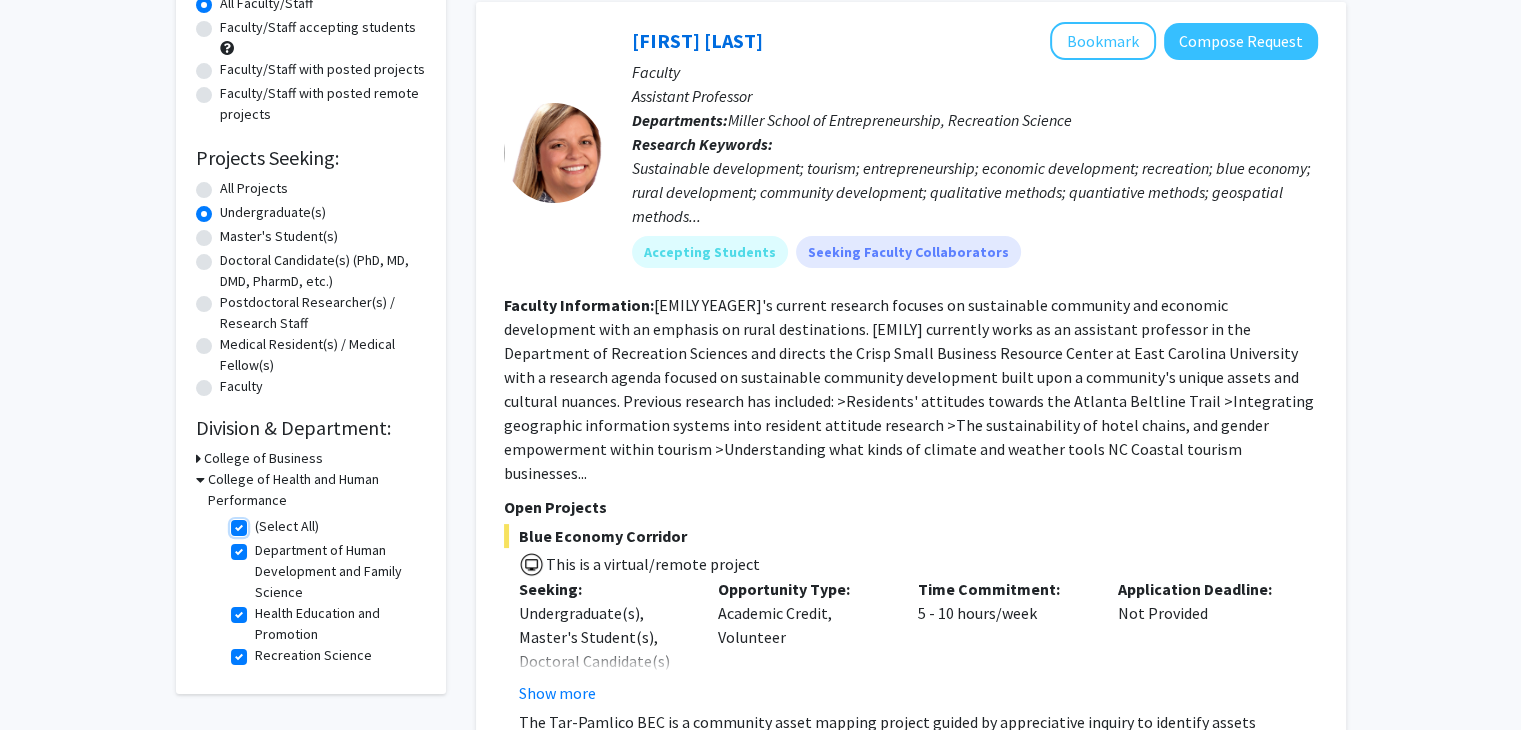 click on "(Select All)" at bounding box center (261, 522) 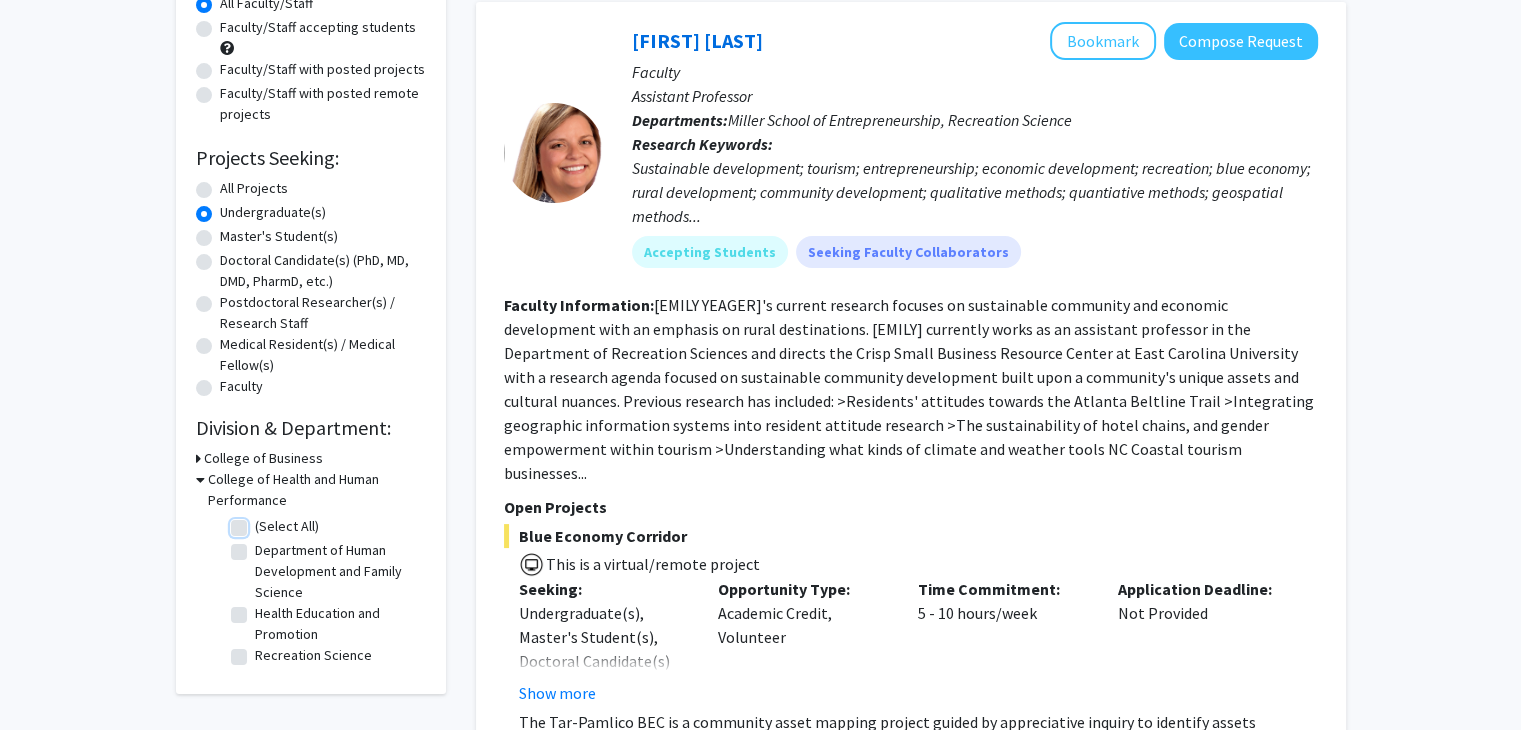 checkbox on "false" 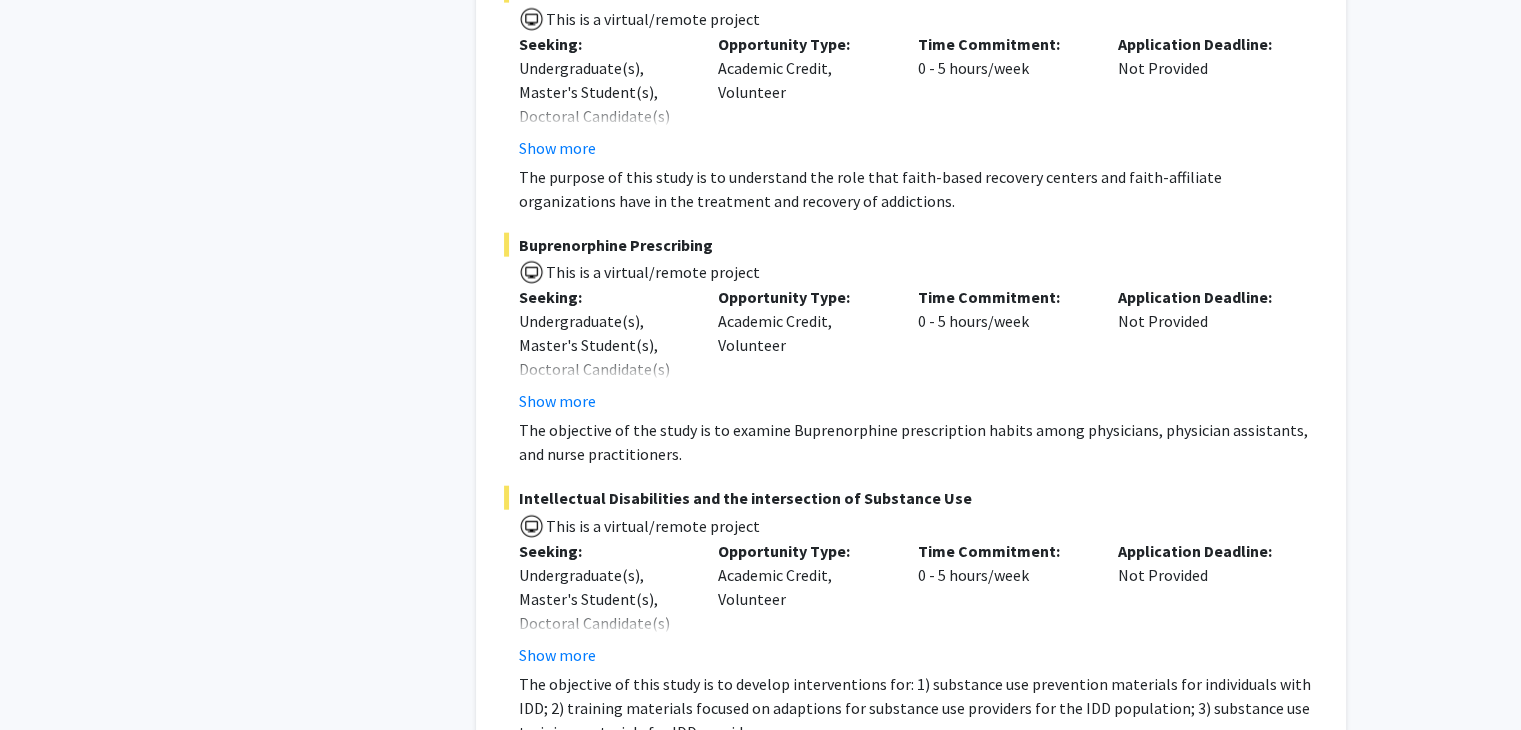 scroll, scrollTop: 4891, scrollLeft: 0, axis: vertical 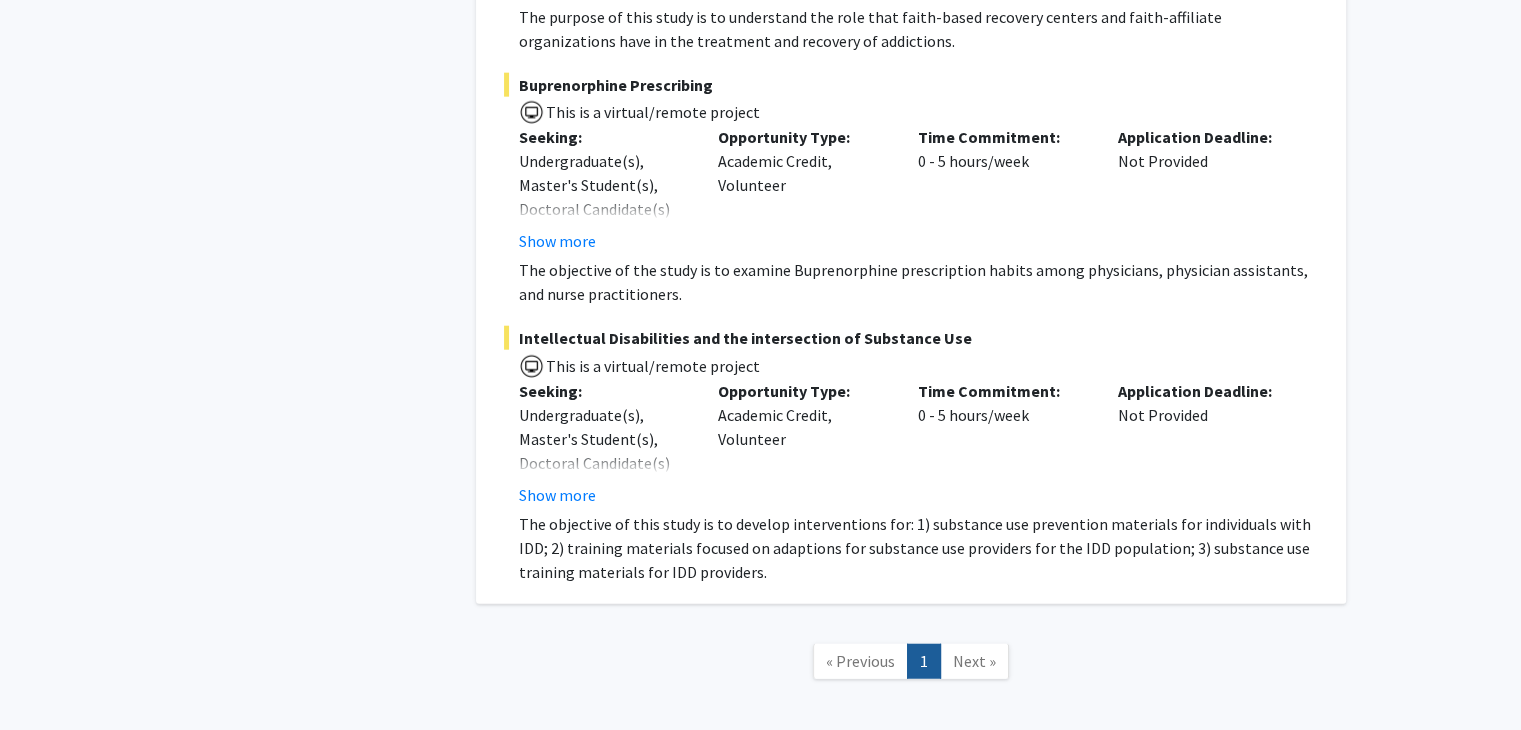 click on "Next »" 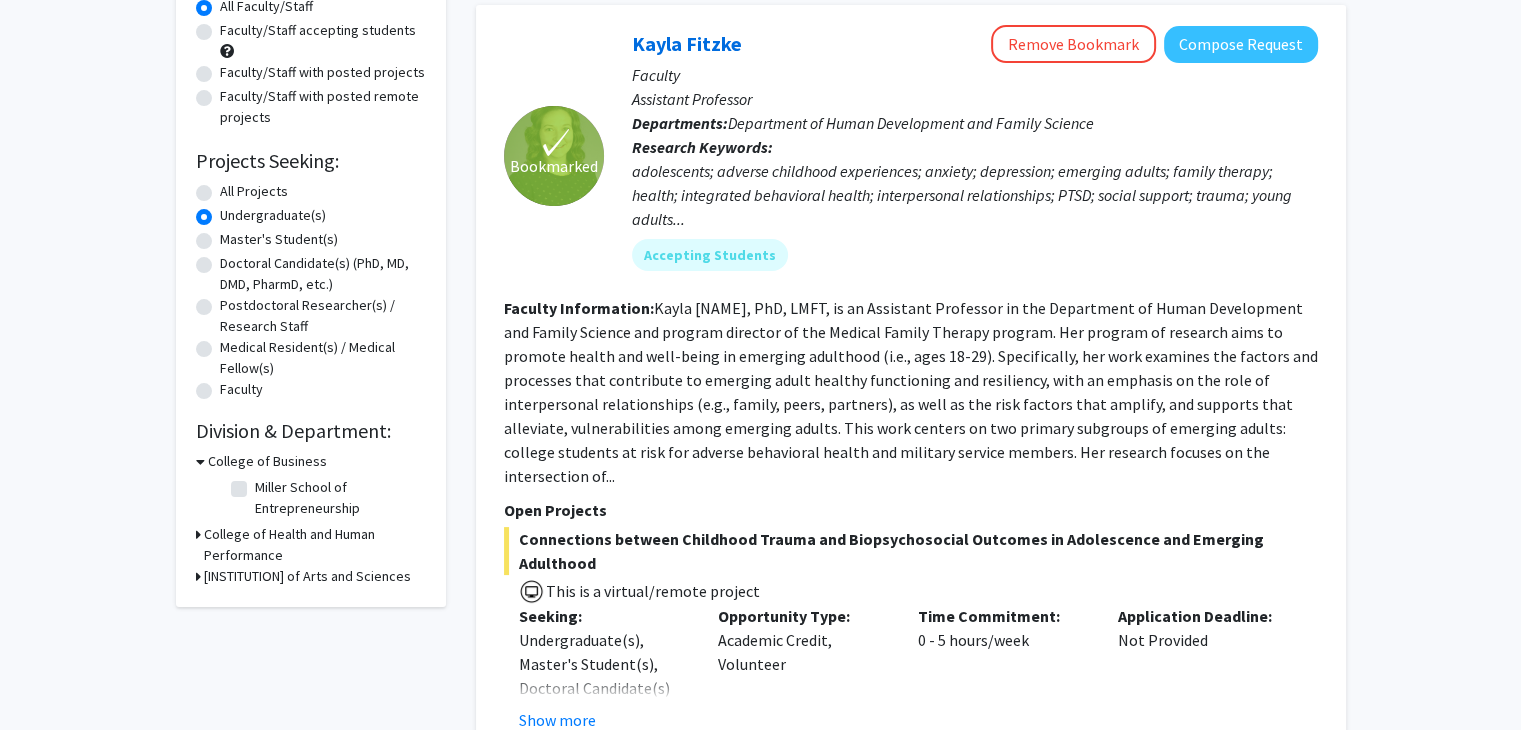 scroll, scrollTop: 200, scrollLeft: 0, axis: vertical 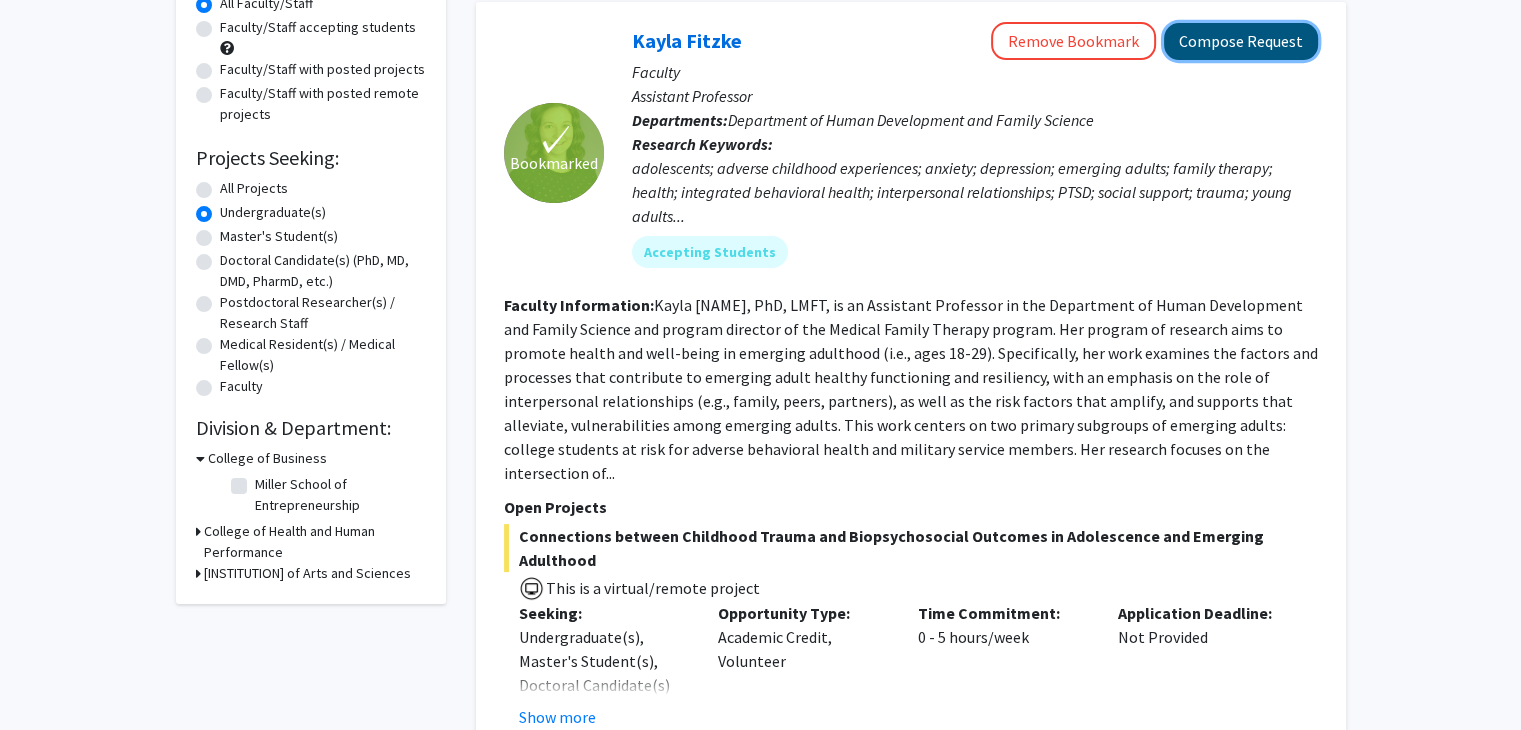 click on "Compose Request" 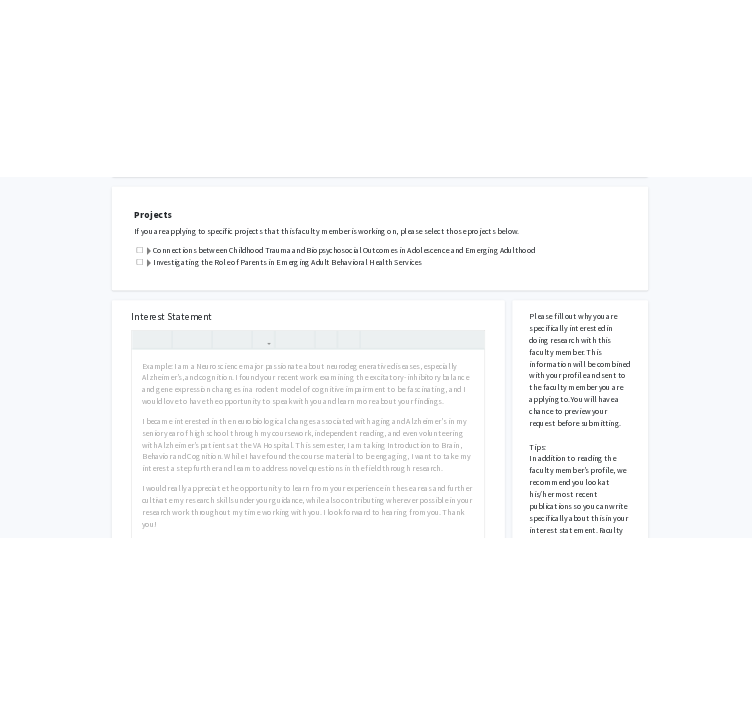 scroll, scrollTop: 600, scrollLeft: 0, axis: vertical 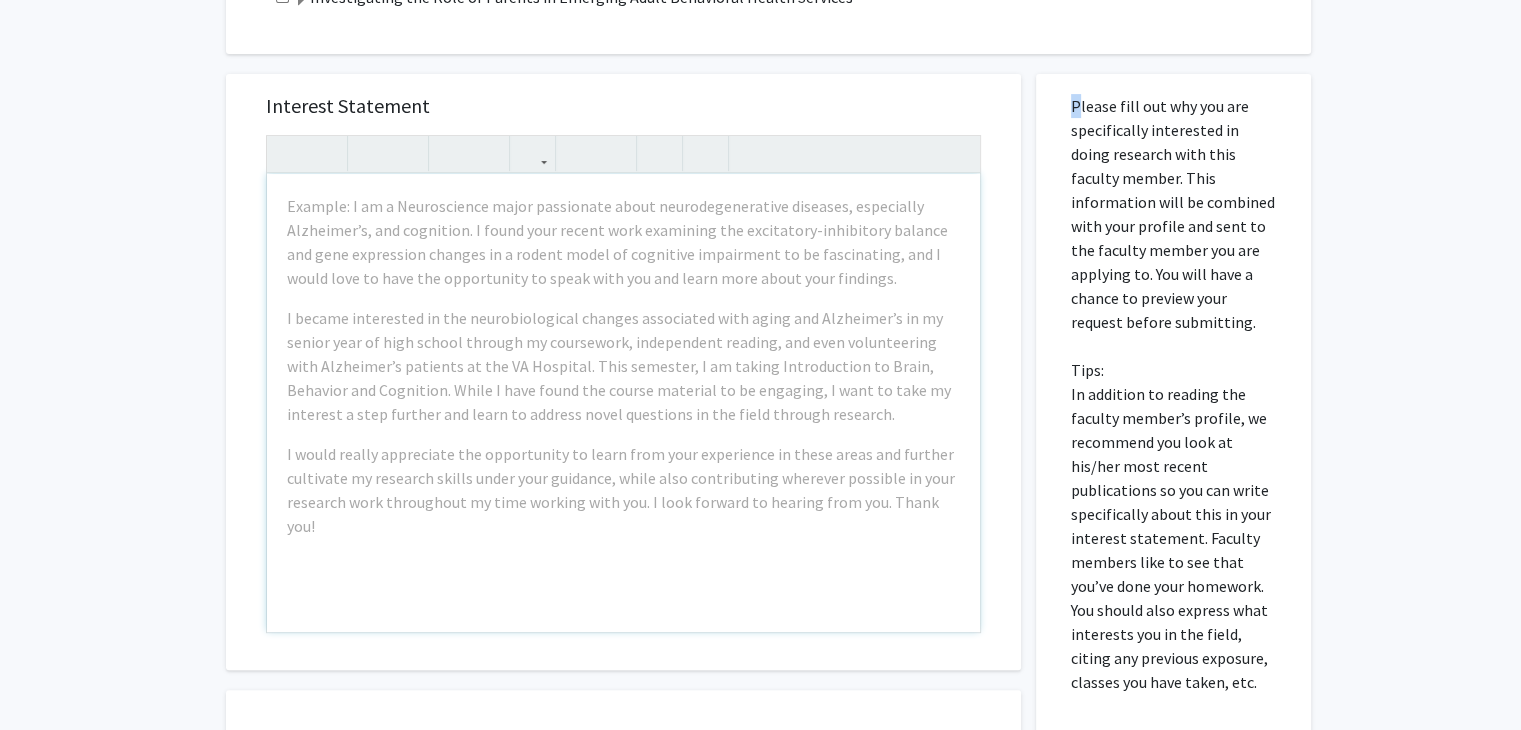 drag, startPoint x: 1068, startPoint y: 111, endPoint x: 1240, endPoint y: 704, distance: 617.4407 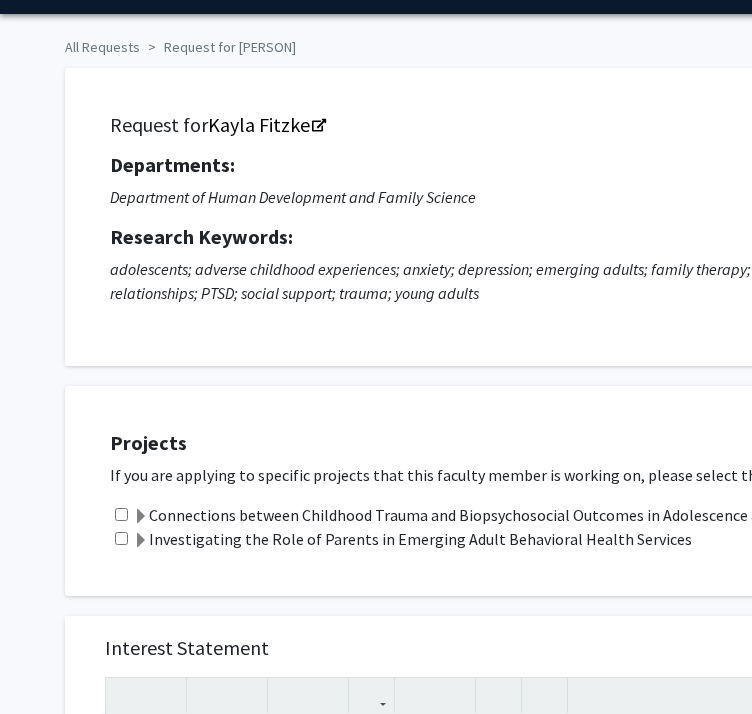 scroll, scrollTop: 0, scrollLeft: 0, axis: both 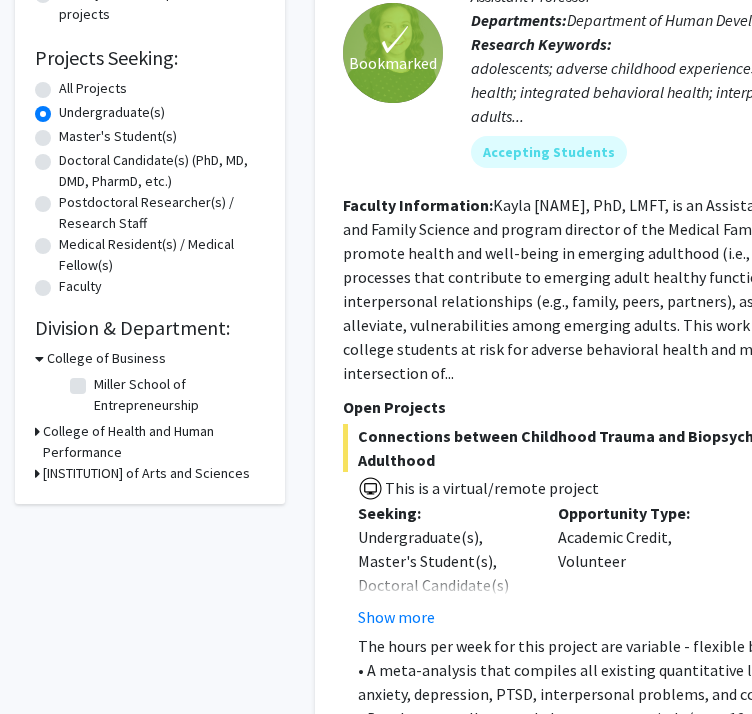 click on "Faculty Information:" 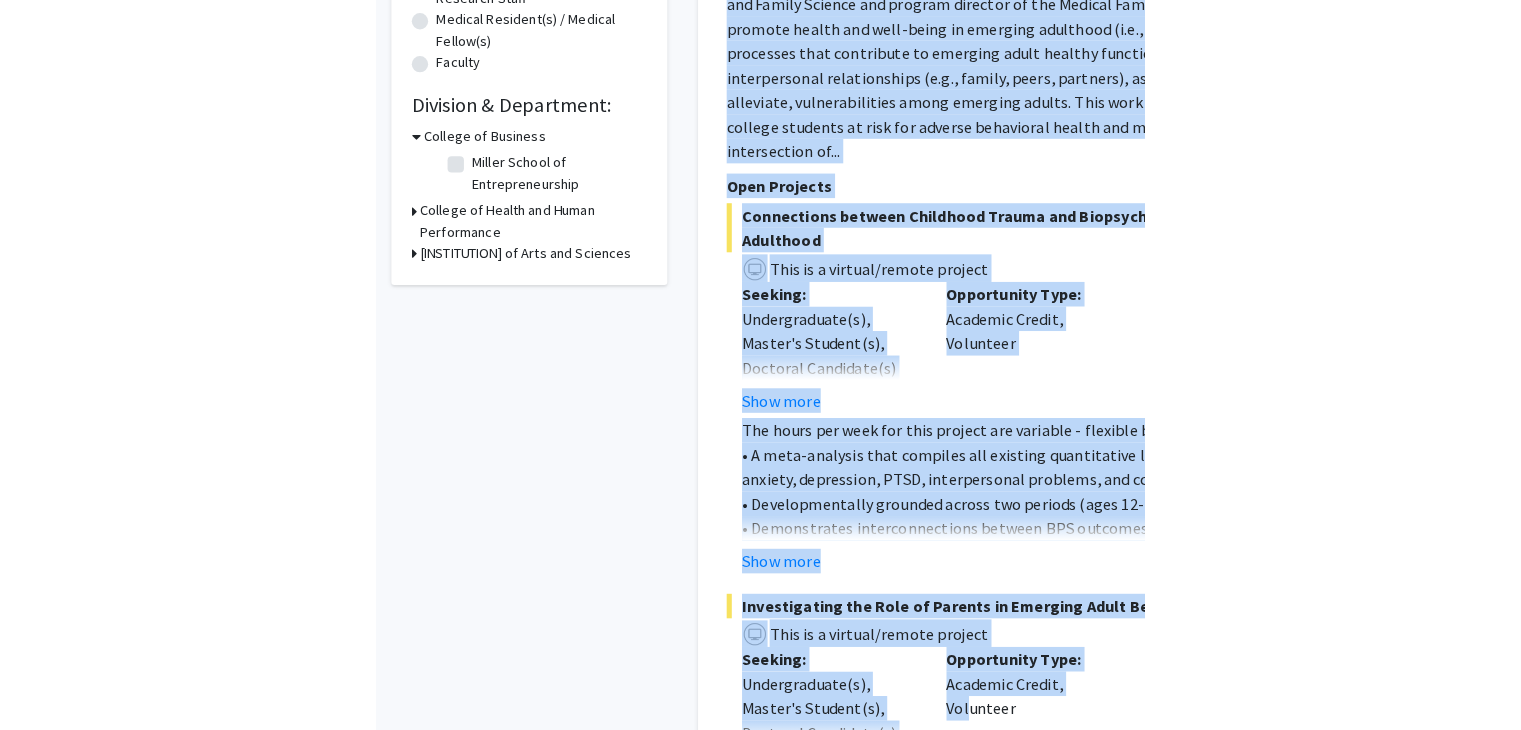 scroll, scrollTop: 547, scrollLeft: 0, axis: vertical 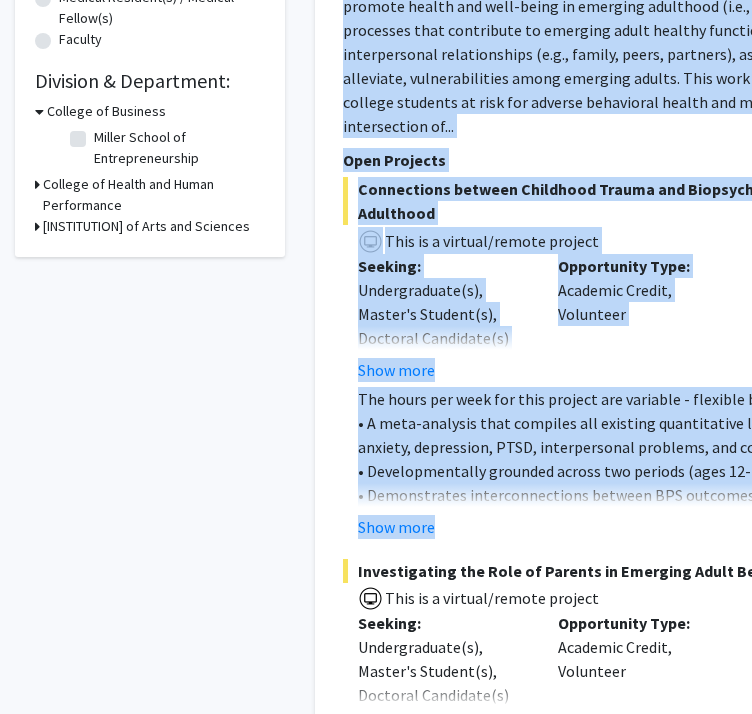 drag, startPoint x: 349, startPoint y: 202, endPoint x: 348, endPoint y: 421, distance: 219.00229 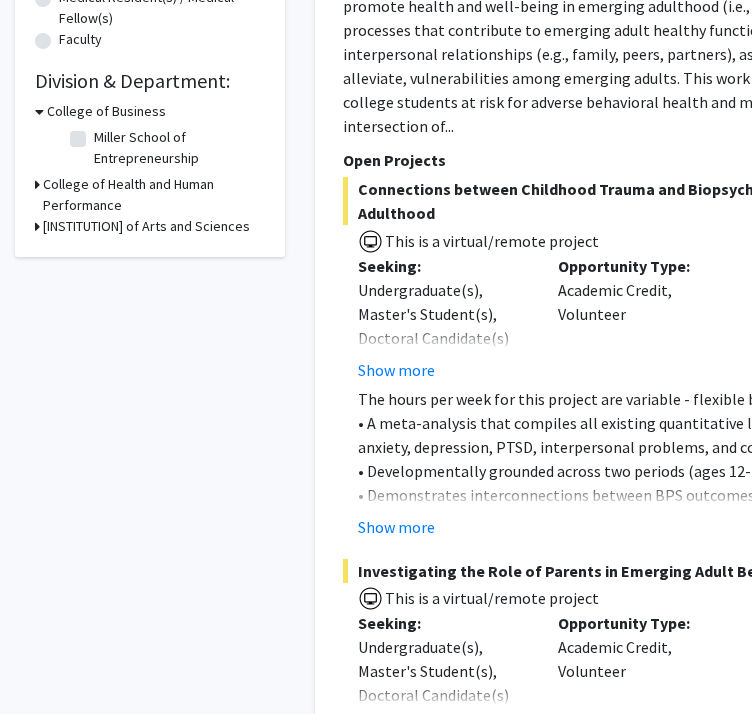 click on "The hours per week for this project are variable - flexible based on the needs/availability of students. The highlights: • A meta-analysis that compiles all existing quantitative literature on childhood trauma, somatic complaints, anxiety, depression, PTSD, interpersonal problems, and competence.   • Developmentally grounded across two periods (ages 12-29)  • Demonstrates interconnections between BPS outcomes  • Responsibilities will primarily include screening relevant articles for inclusion criteria • Potential for authorship opportunities Full description: Show more" 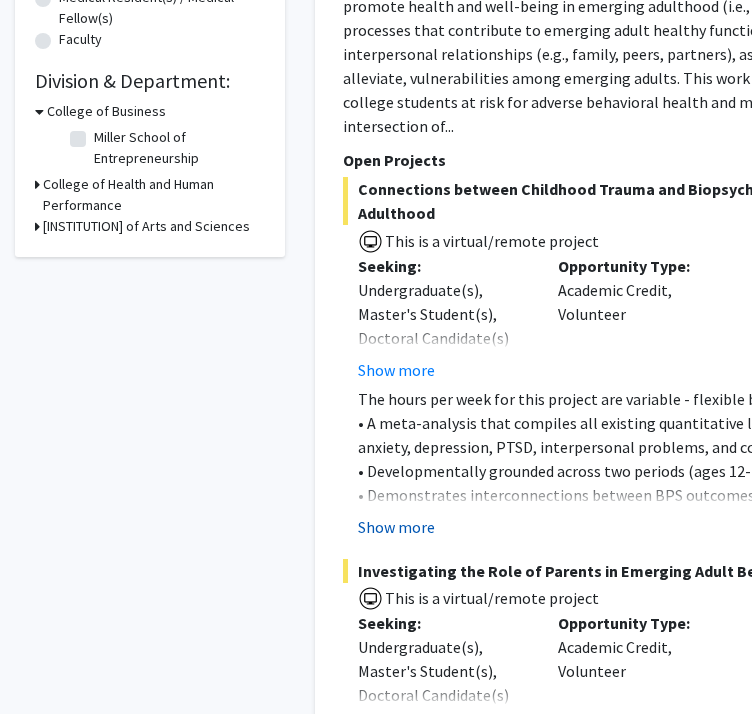 click on "Show more" 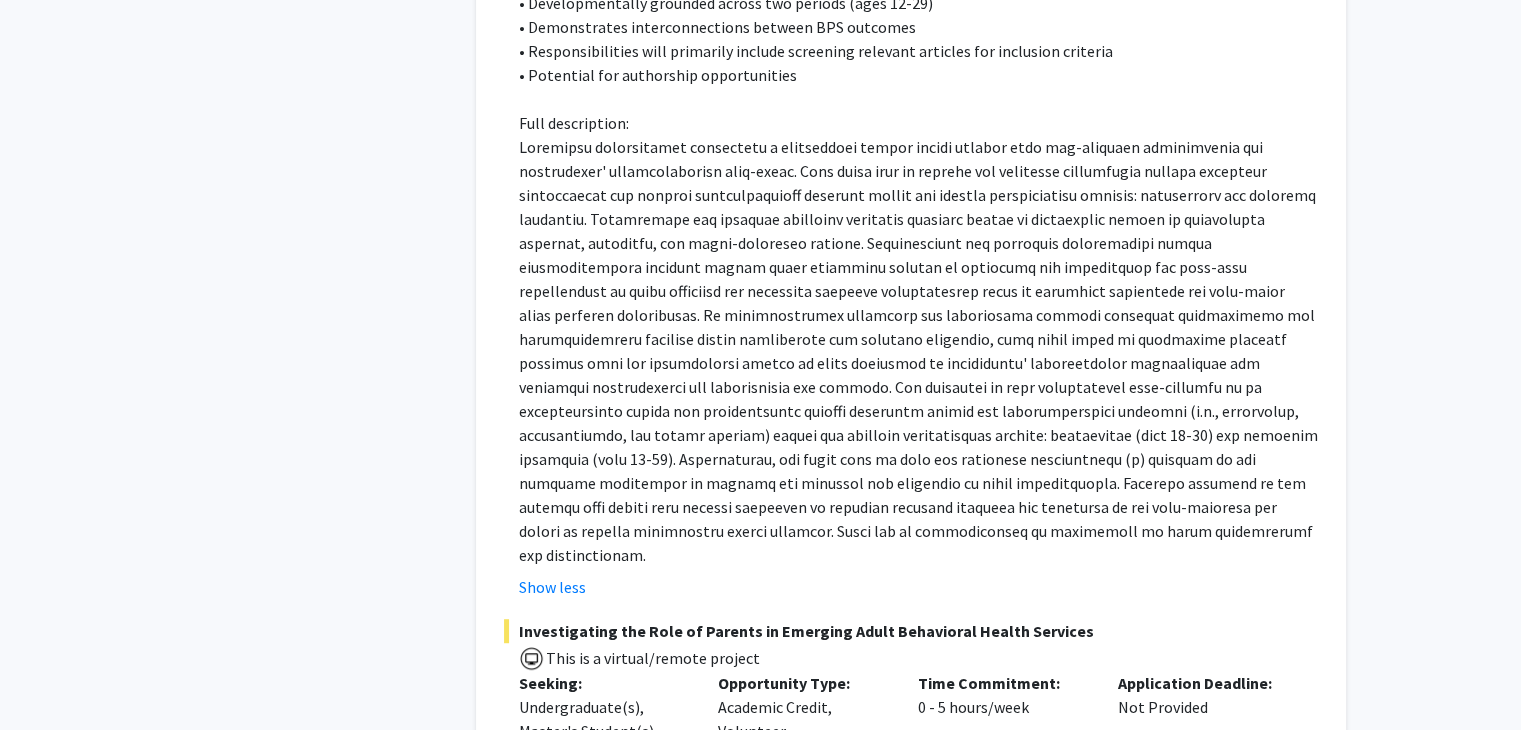scroll, scrollTop: 1047, scrollLeft: 0, axis: vertical 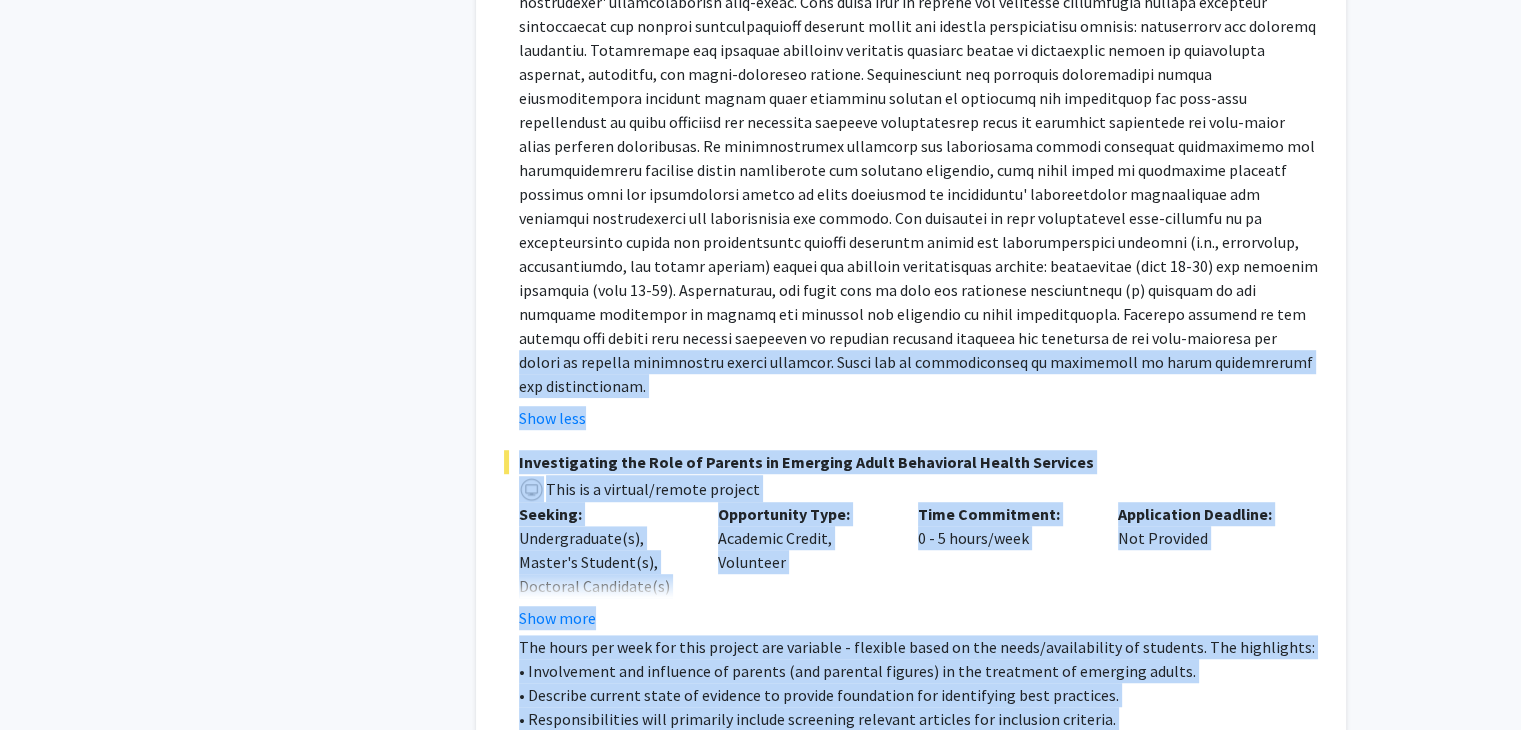 drag, startPoint x: 1330, startPoint y: 405, endPoint x: 725, endPoint y: 641, distance: 649.4005 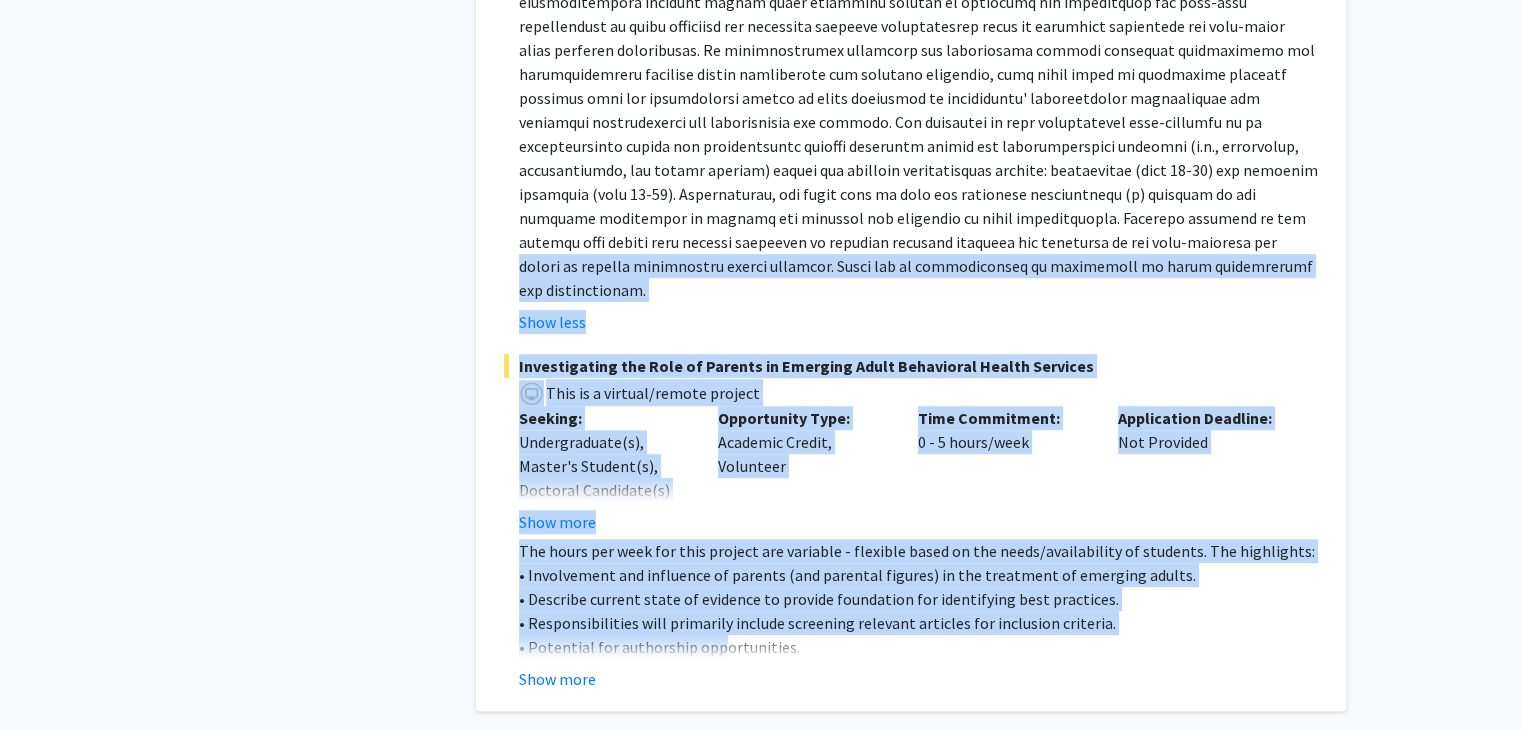 scroll, scrollTop: 1384, scrollLeft: 0, axis: vertical 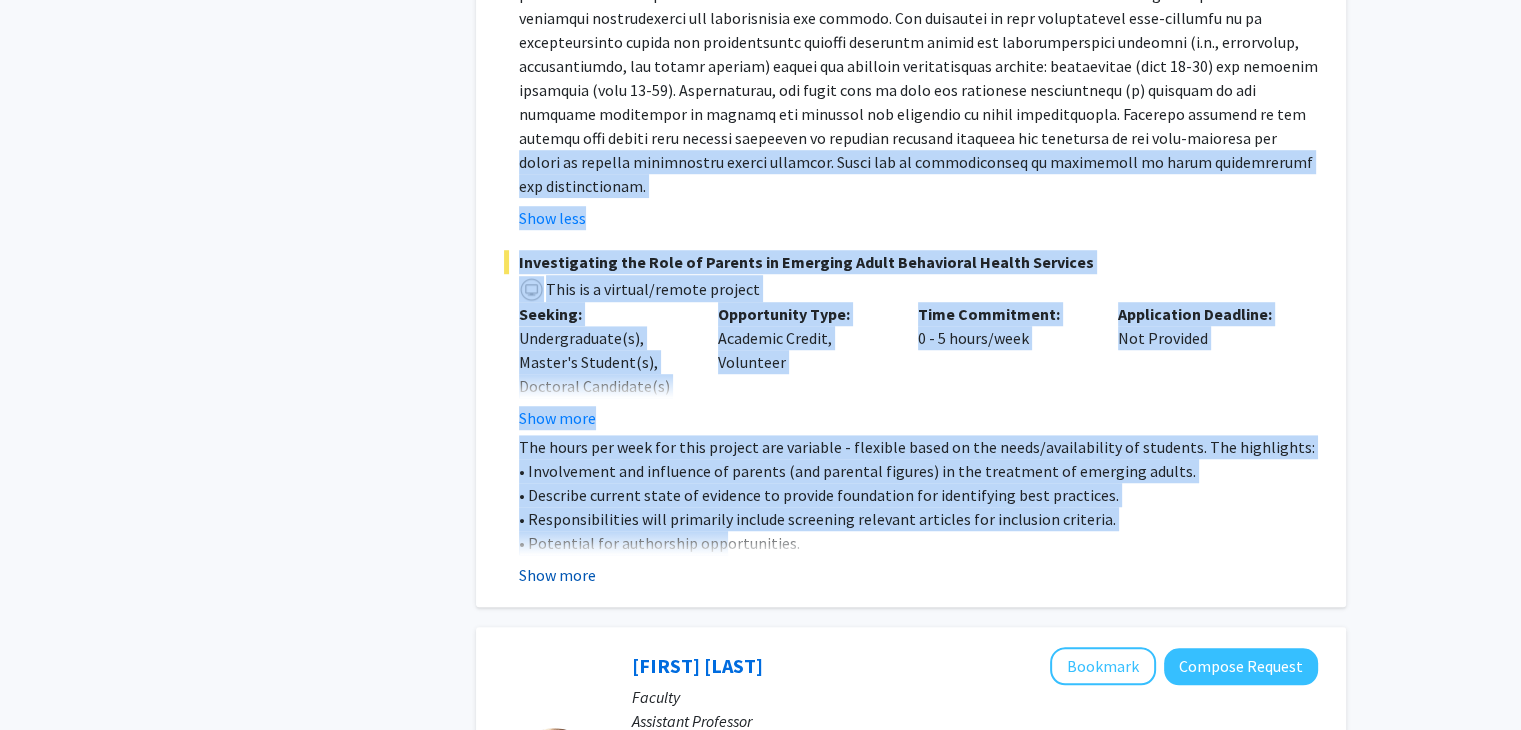 click on "Show more" 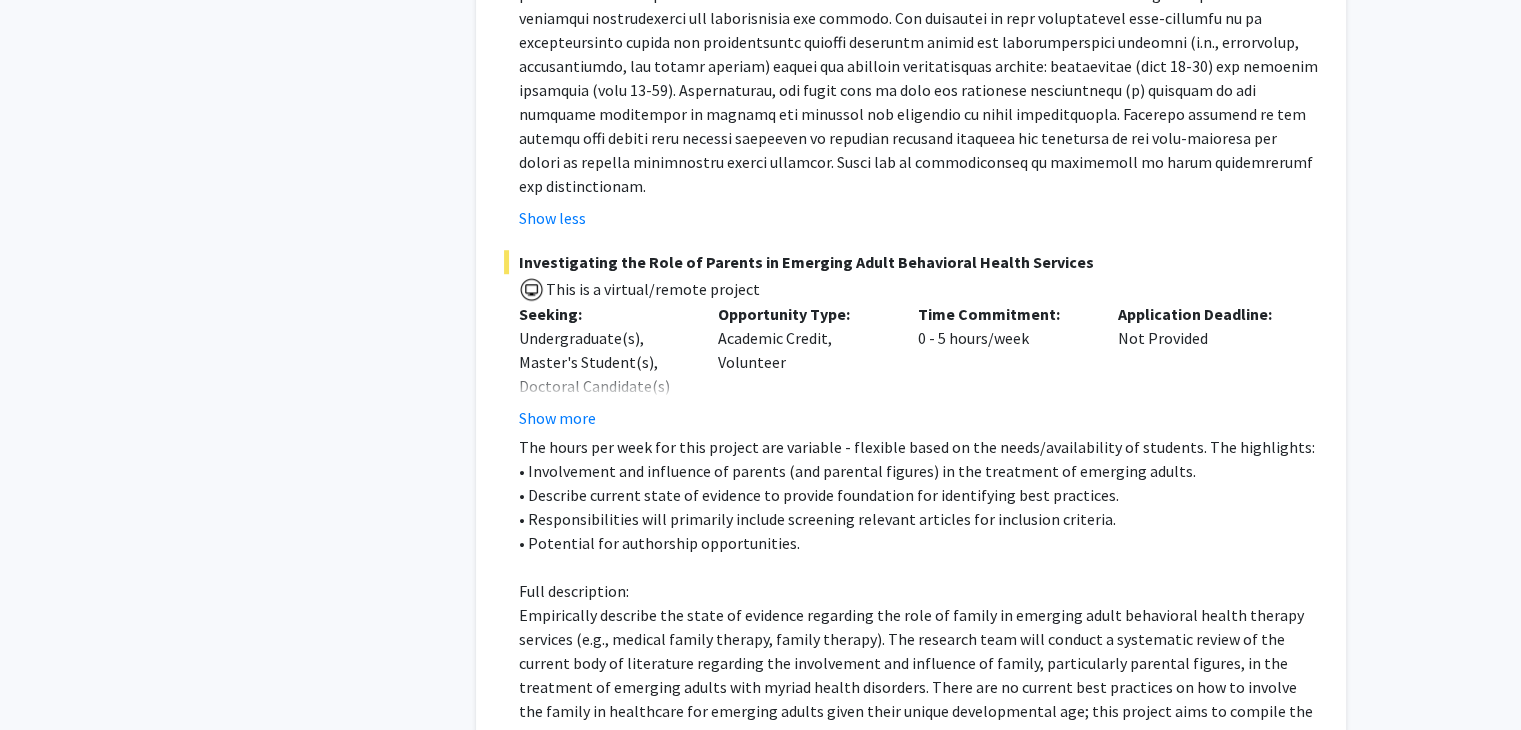 click 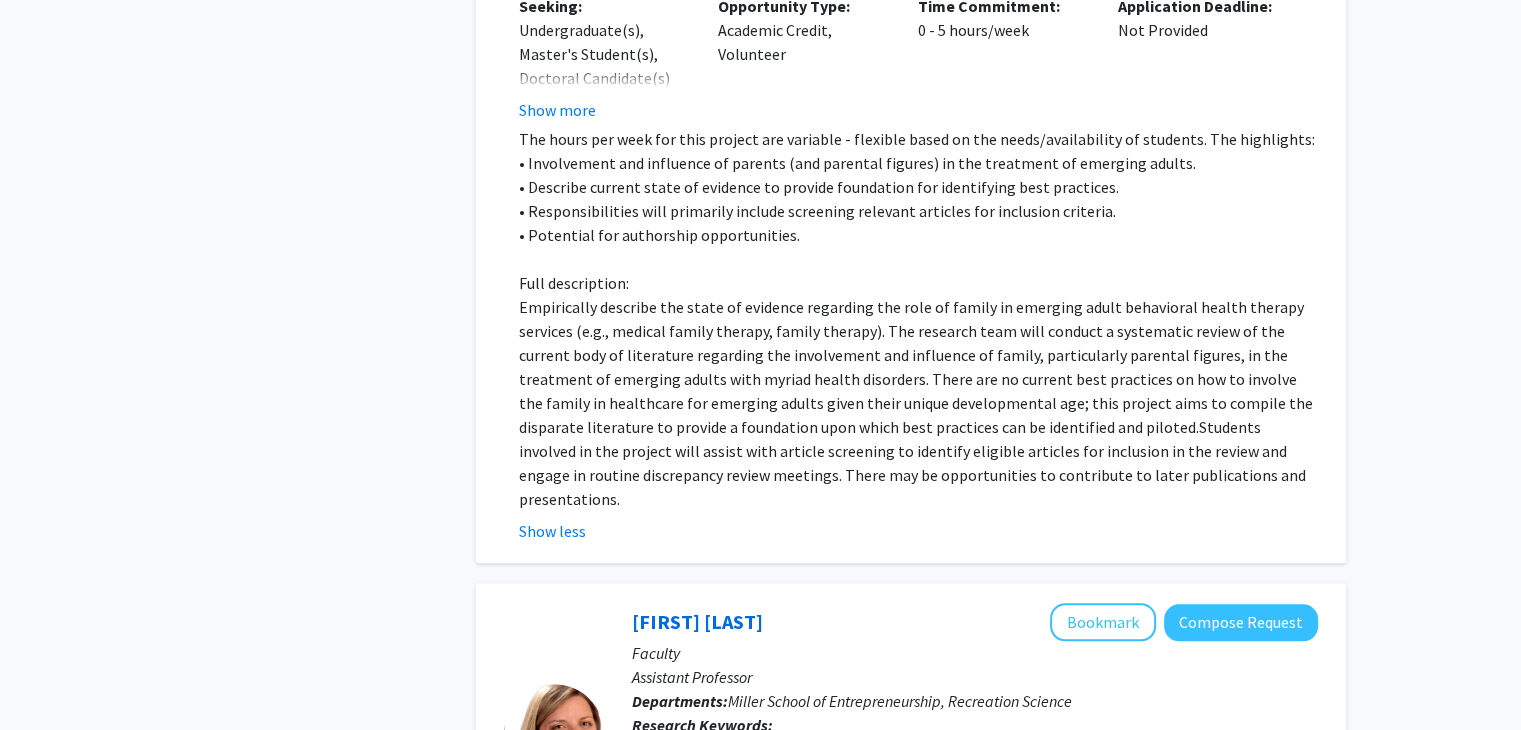 scroll, scrollTop: 1784, scrollLeft: 0, axis: vertical 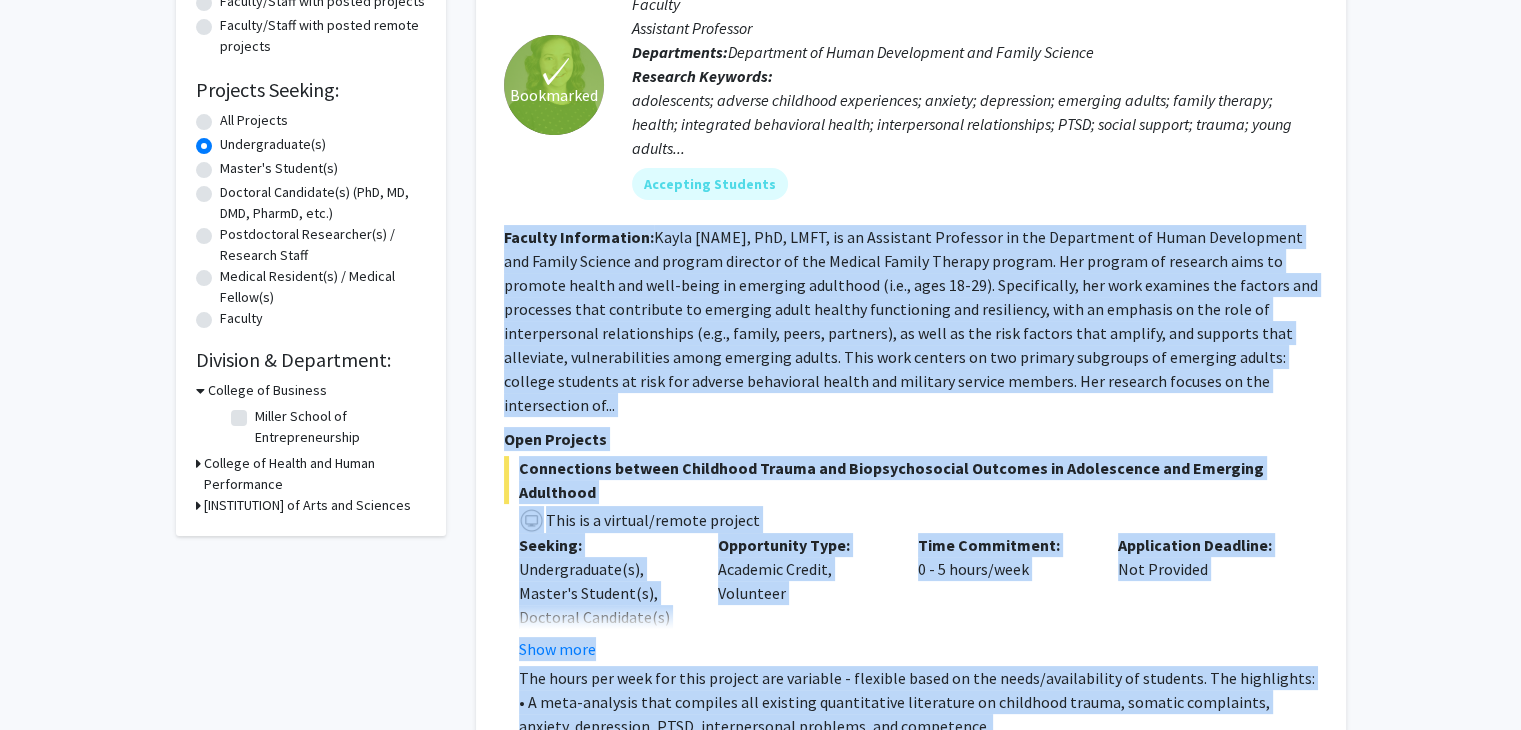 drag, startPoint x: 1297, startPoint y: 325, endPoint x: 496, endPoint y: 241, distance: 805.39246 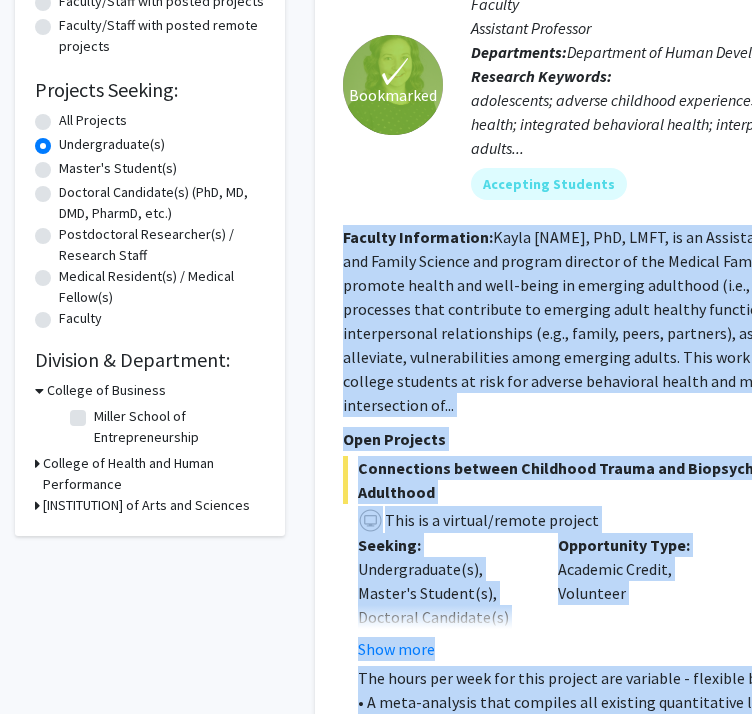 click on "Connections between Childhood Trauma and Biopsychosocial Outcomes in Adolescence and Emerging Adulthood" 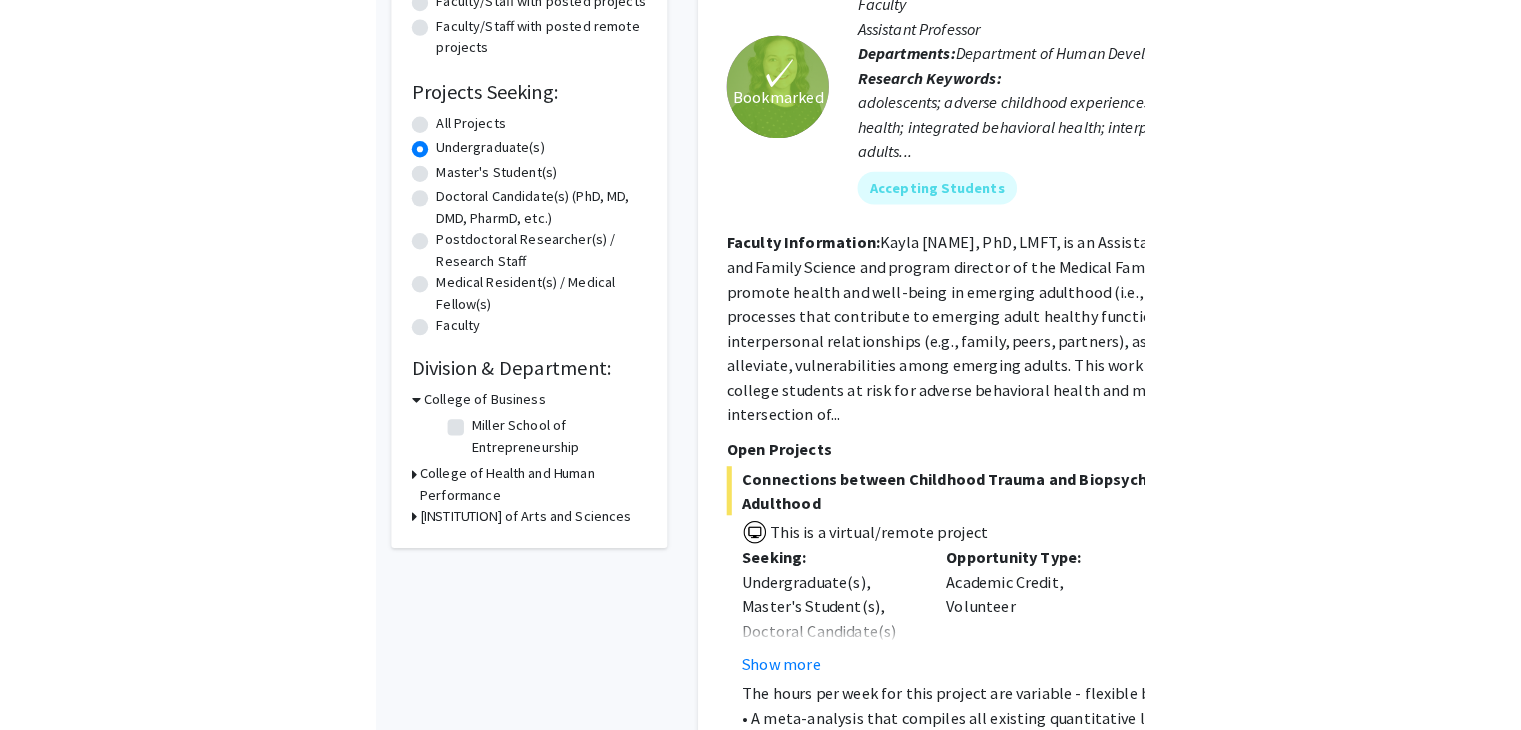 scroll, scrollTop: 0, scrollLeft: 0, axis: both 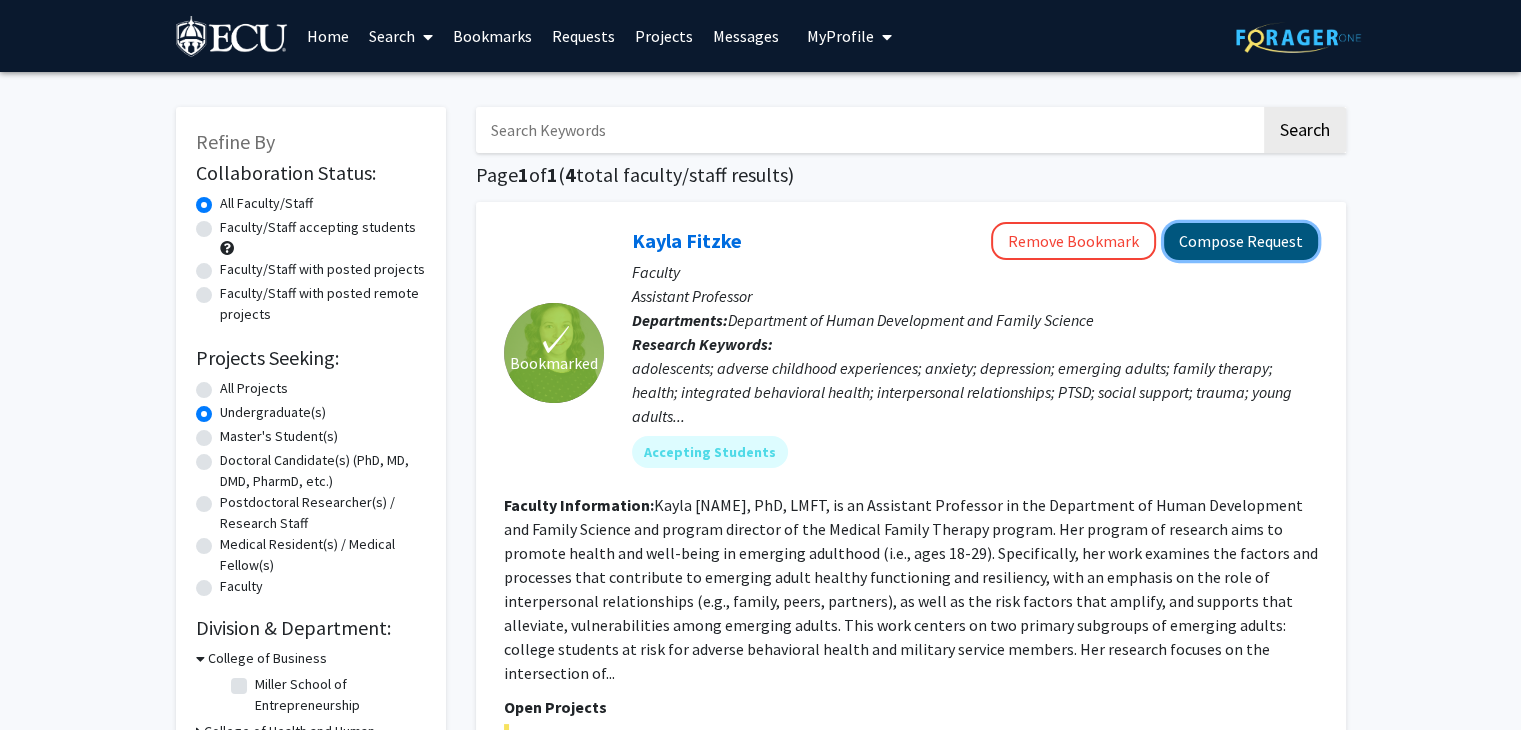 click on "Compose Request" 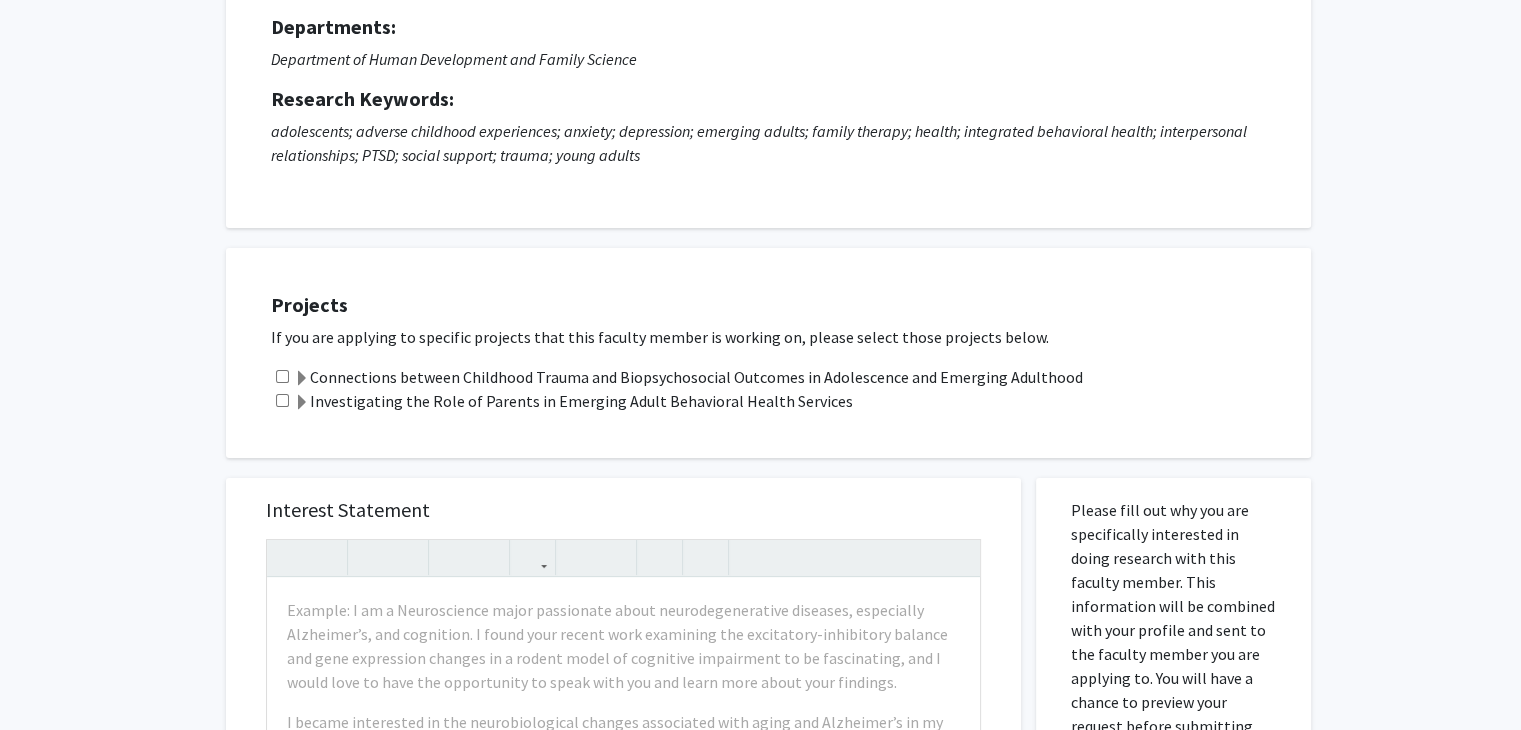 scroll, scrollTop: 200, scrollLeft: 0, axis: vertical 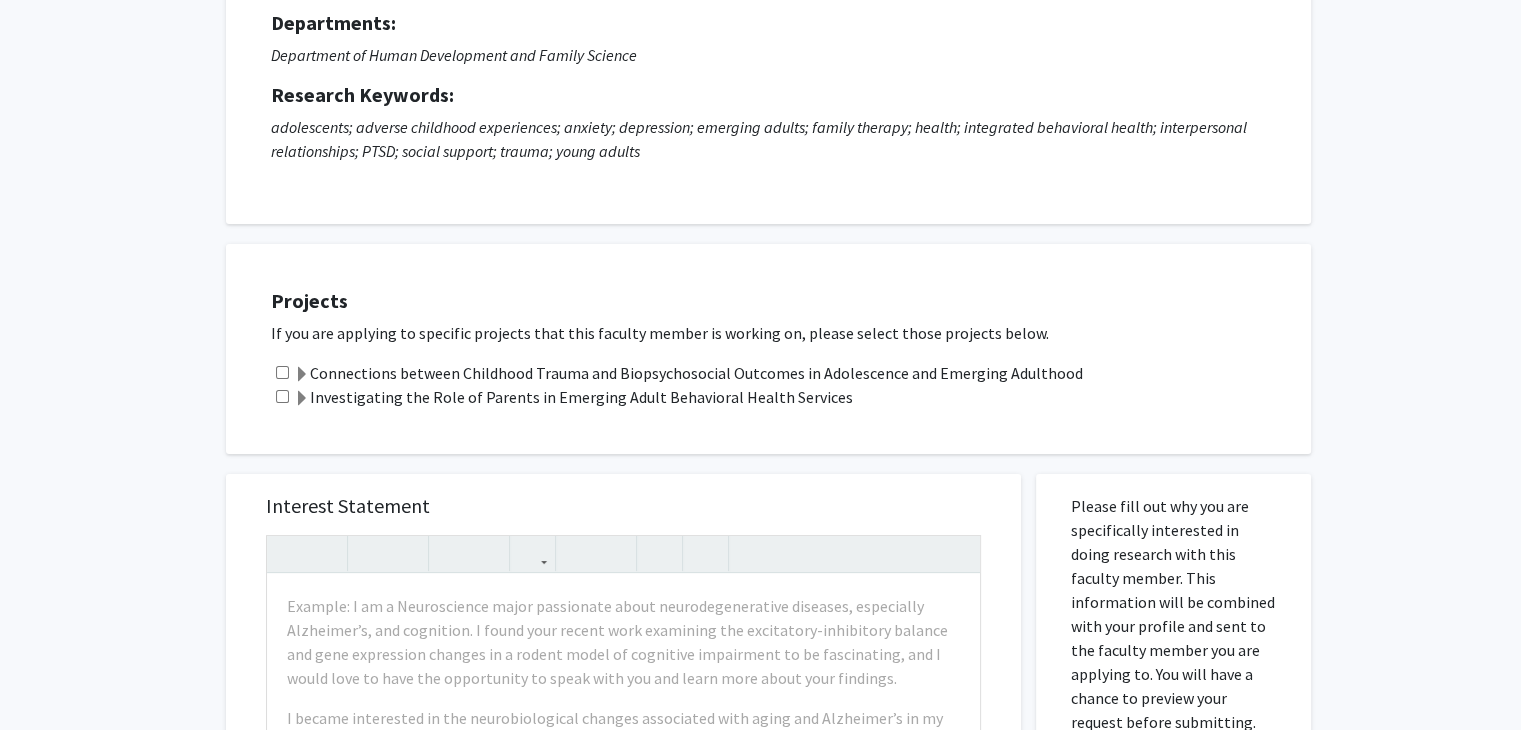 click 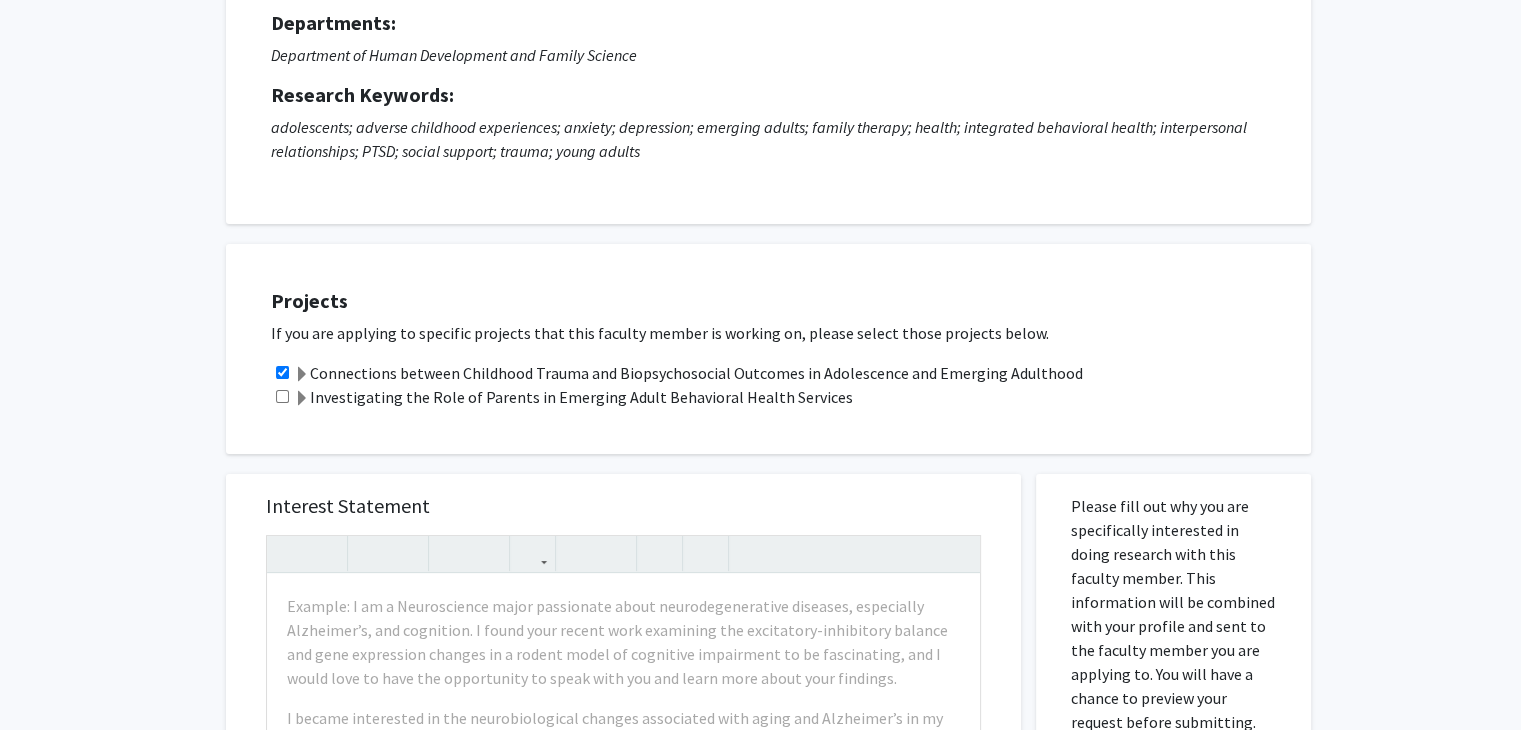click 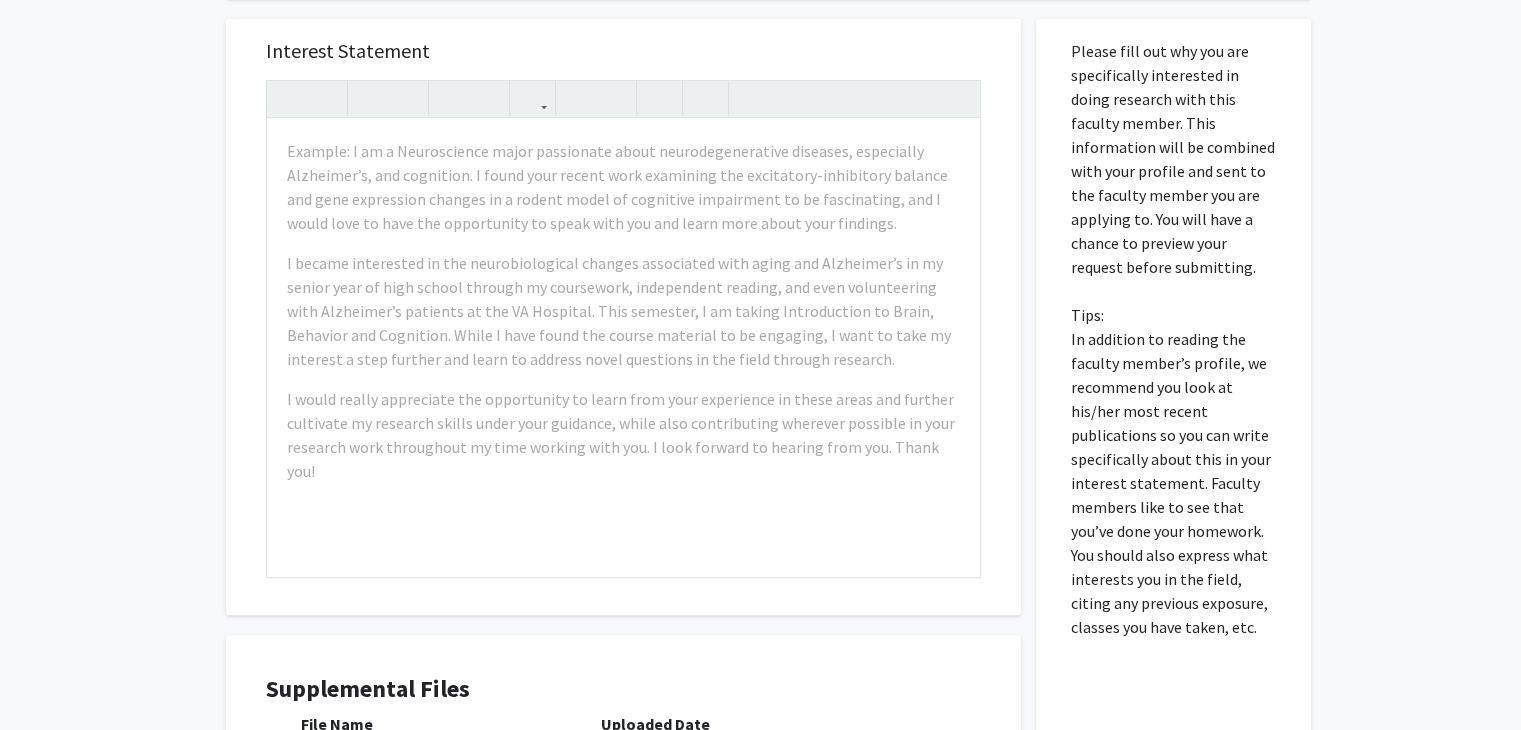 scroll, scrollTop: 700, scrollLeft: 0, axis: vertical 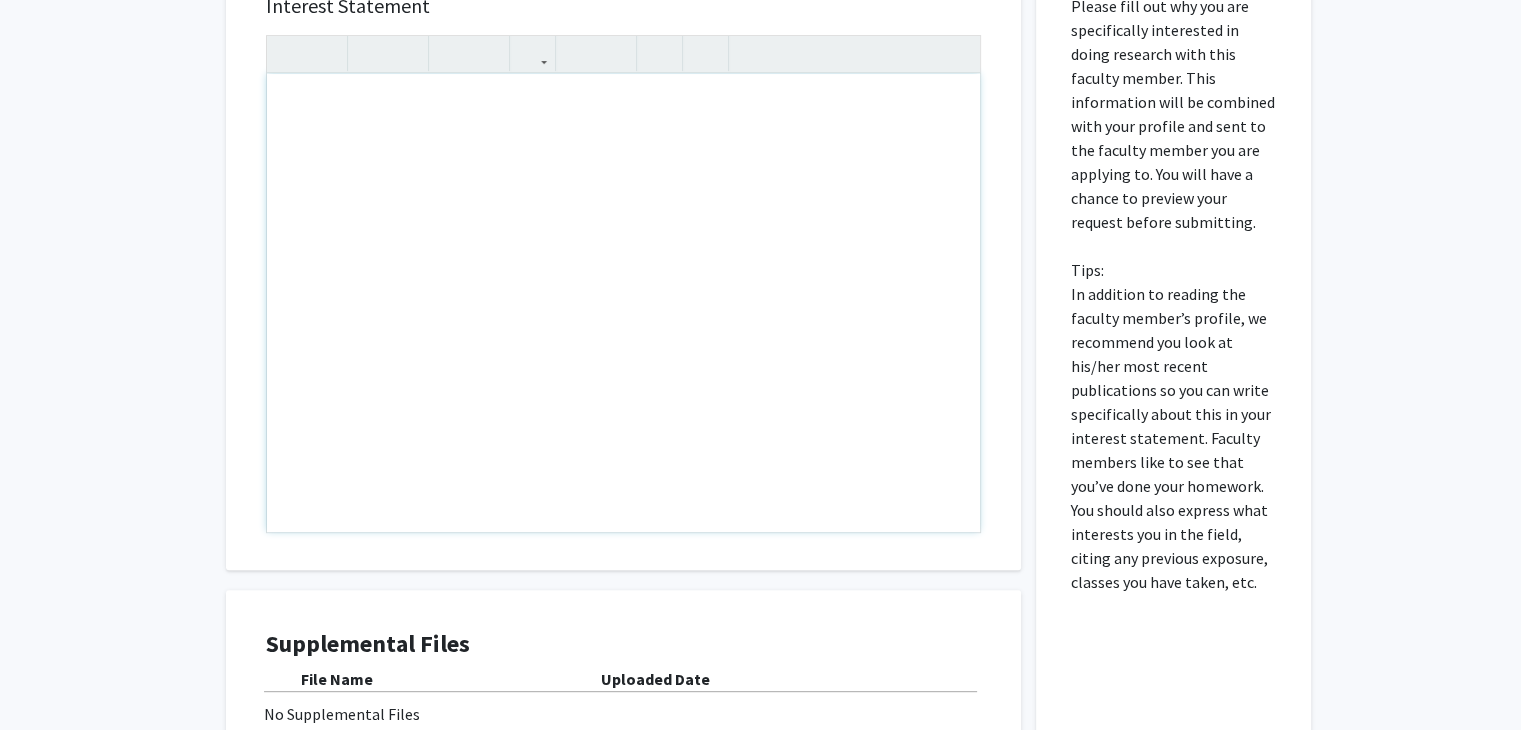 drag, startPoint x: 414, startPoint y: 149, endPoint x: 552, endPoint y: 216, distance: 153.4047 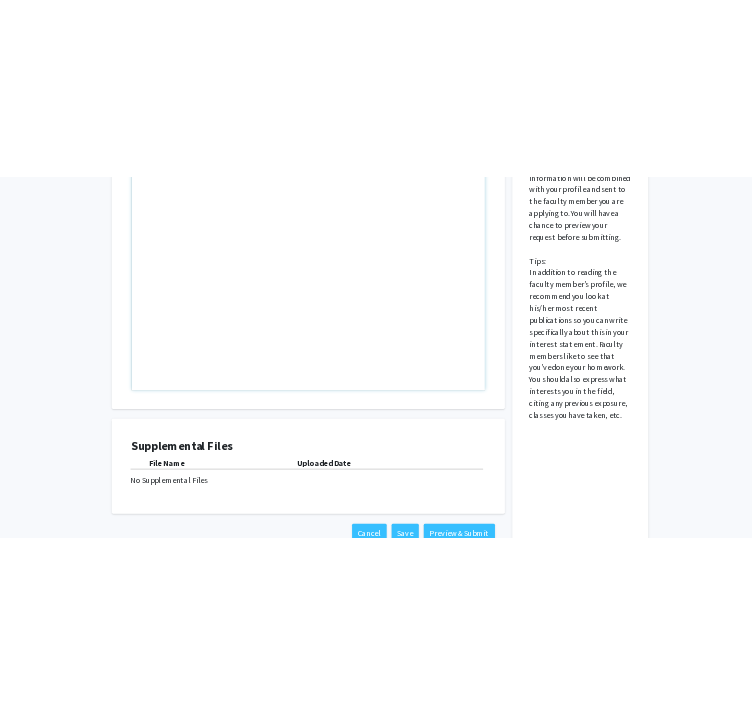 scroll, scrollTop: 932, scrollLeft: 0, axis: vertical 